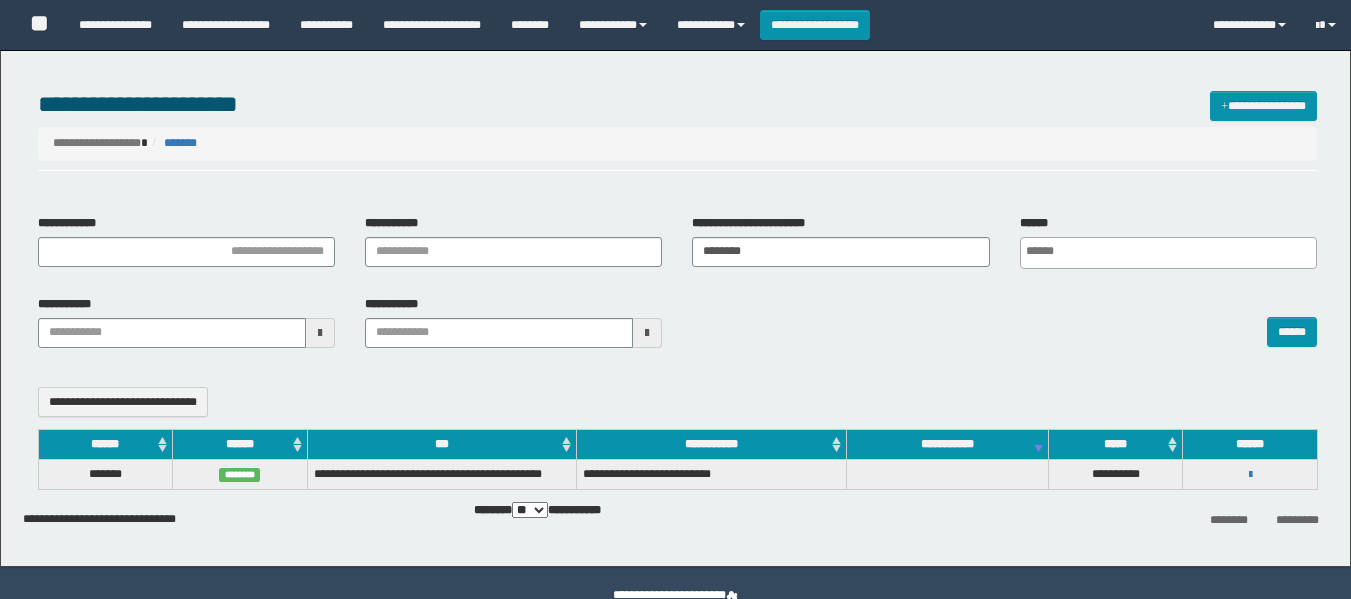 select 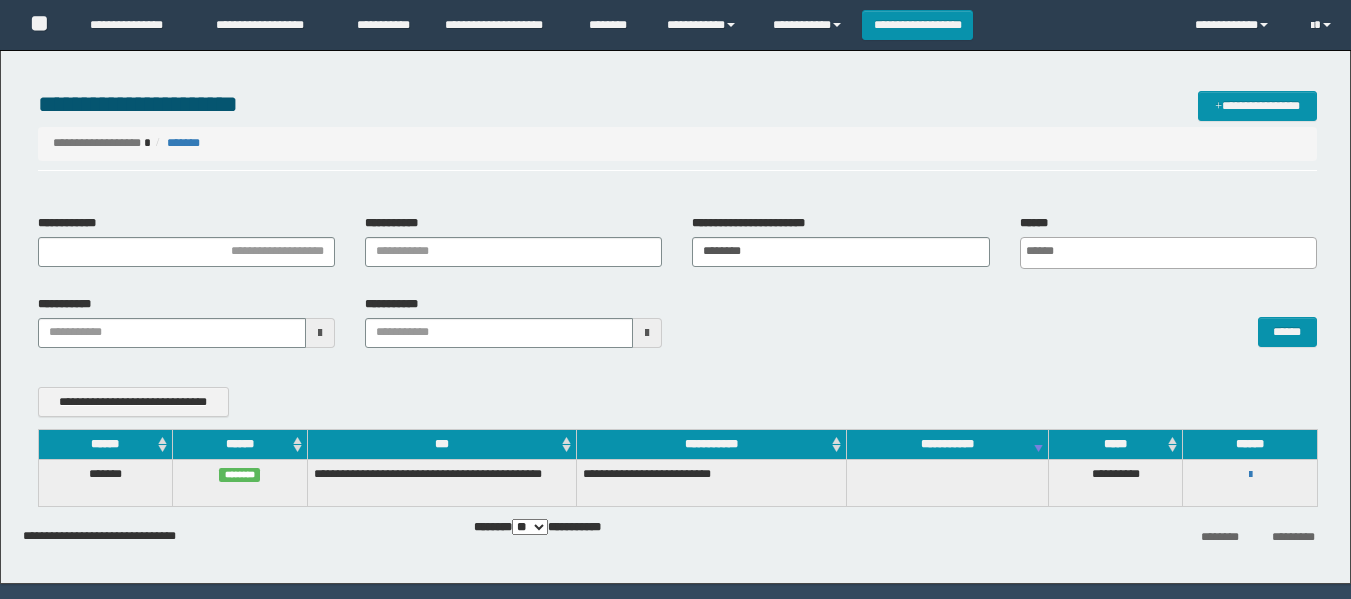 scroll, scrollTop: 0, scrollLeft: 0, axis: both 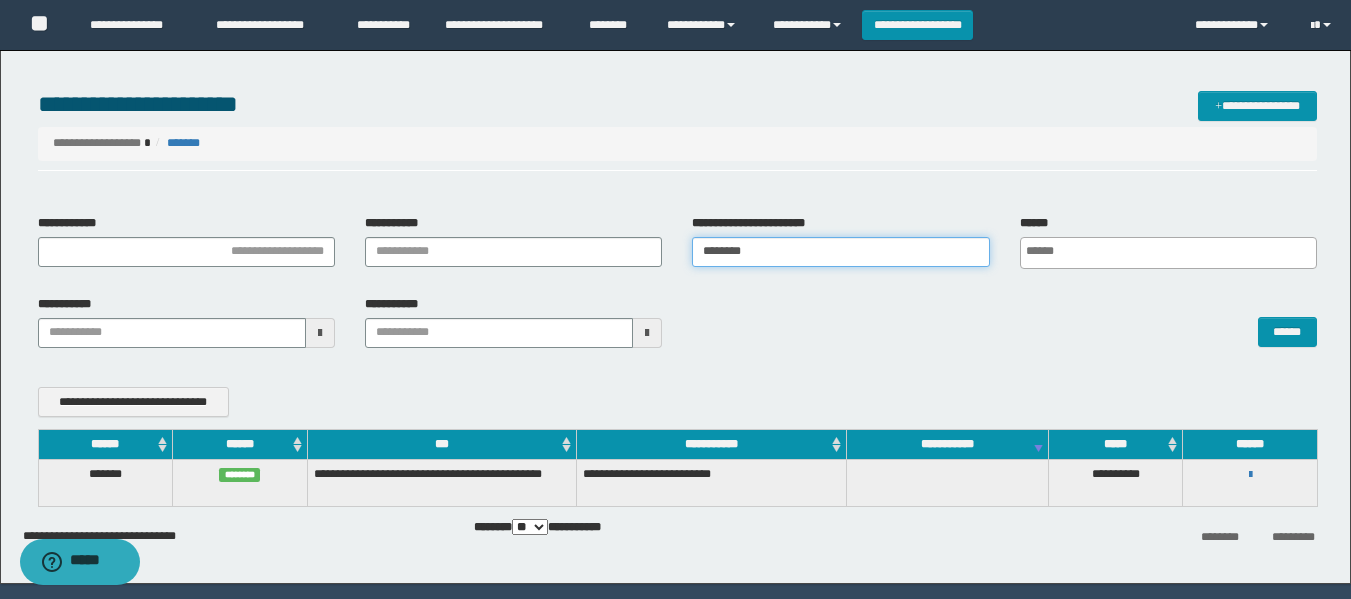 drag, startPoint x: 777, startPoint y: 254, endPoint x: 546, endPoint y: 283, distance: 232.81323 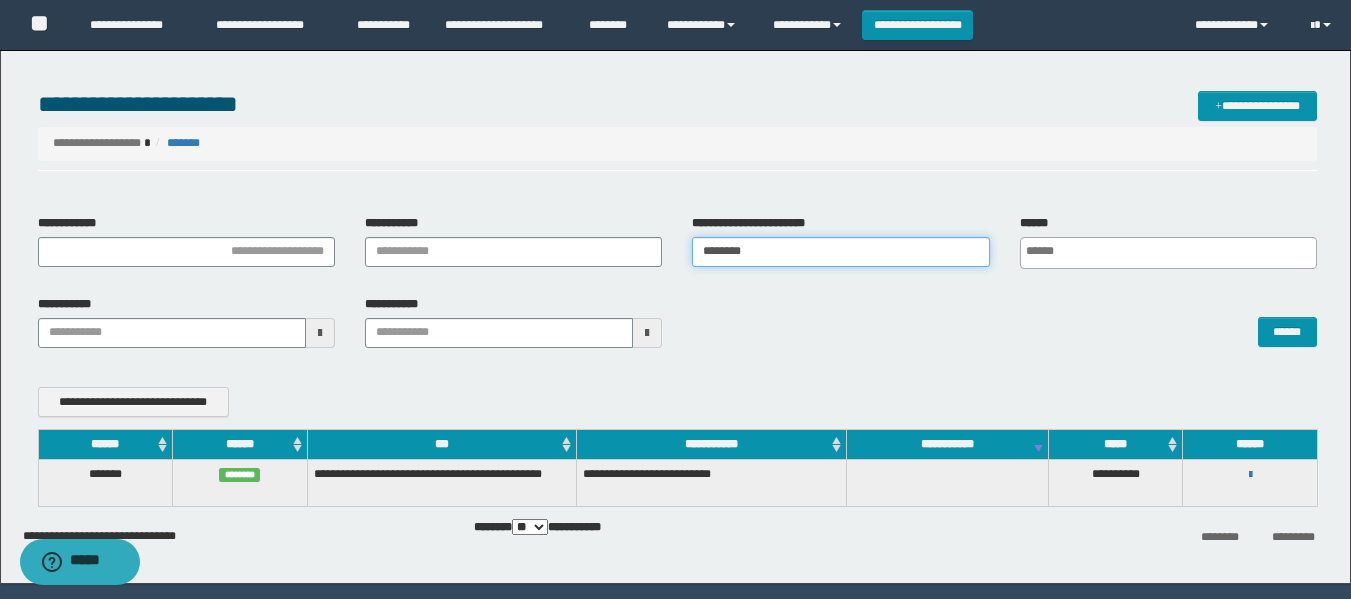 paste on "**" 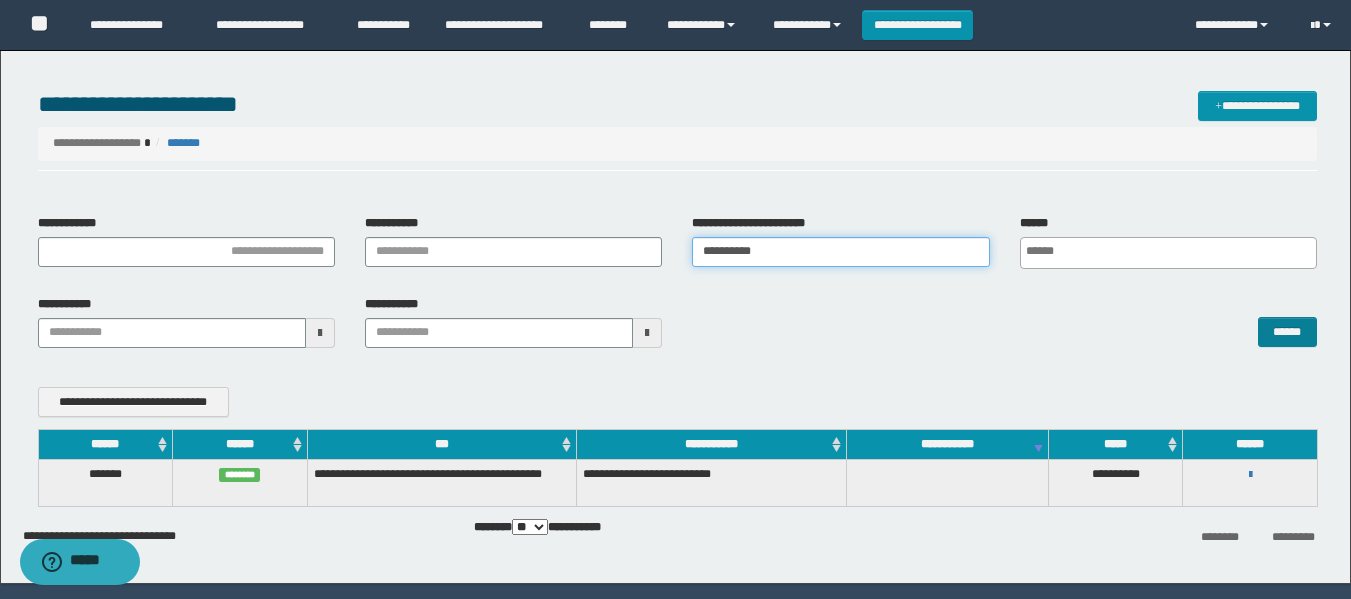 type on "**********" 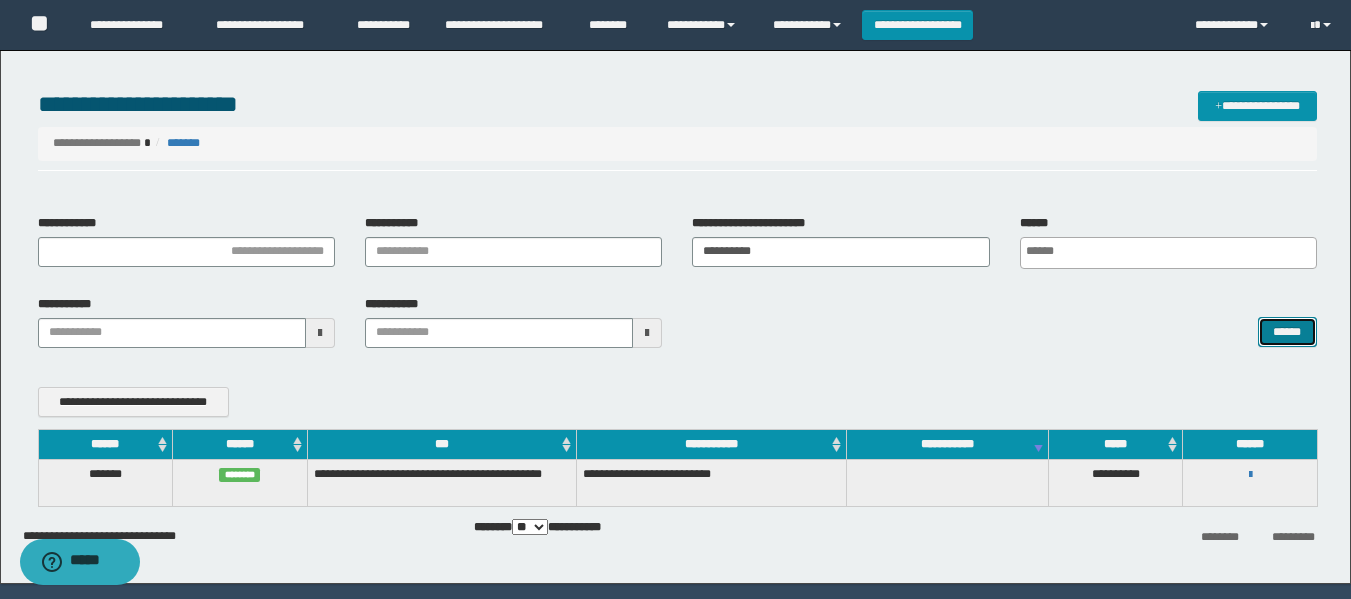 click on "******" at bounding box center [1287, 332] 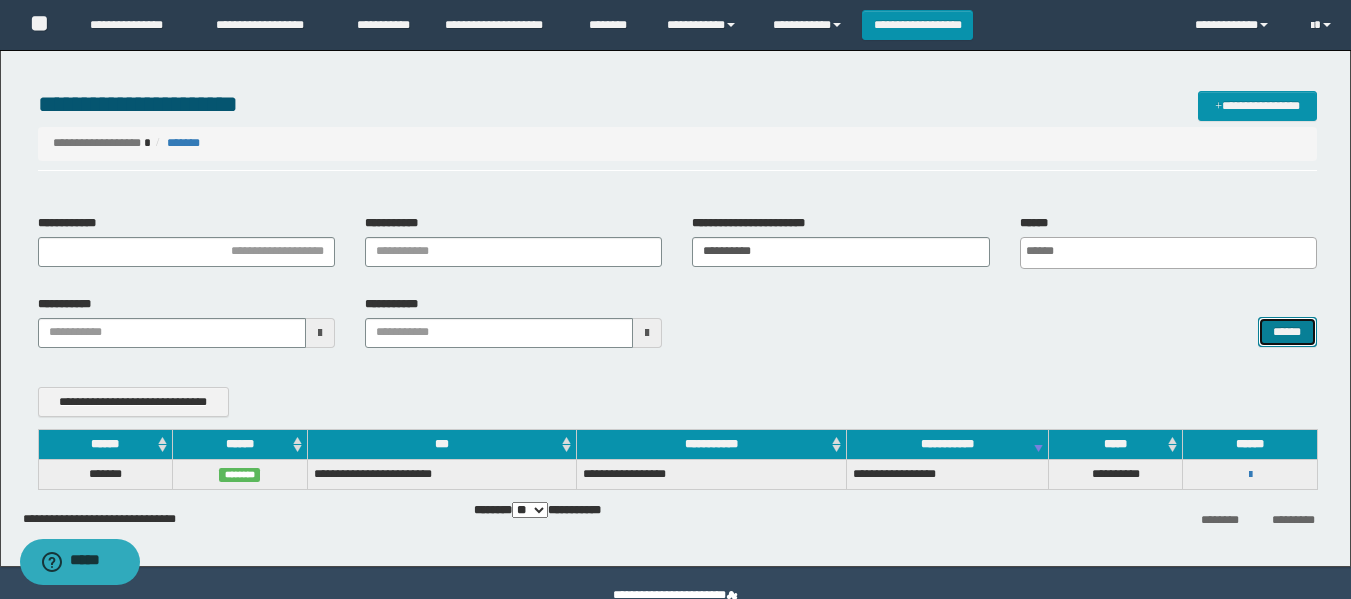 type 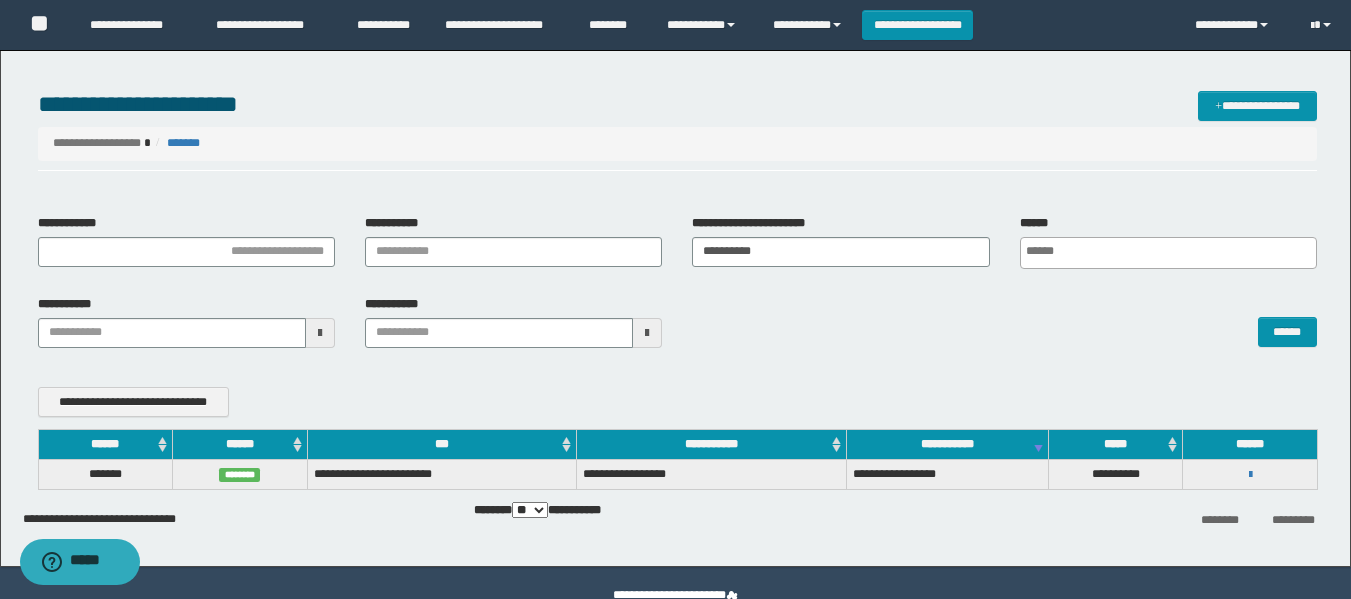 click on "**********" at bounding box center [677, 143] 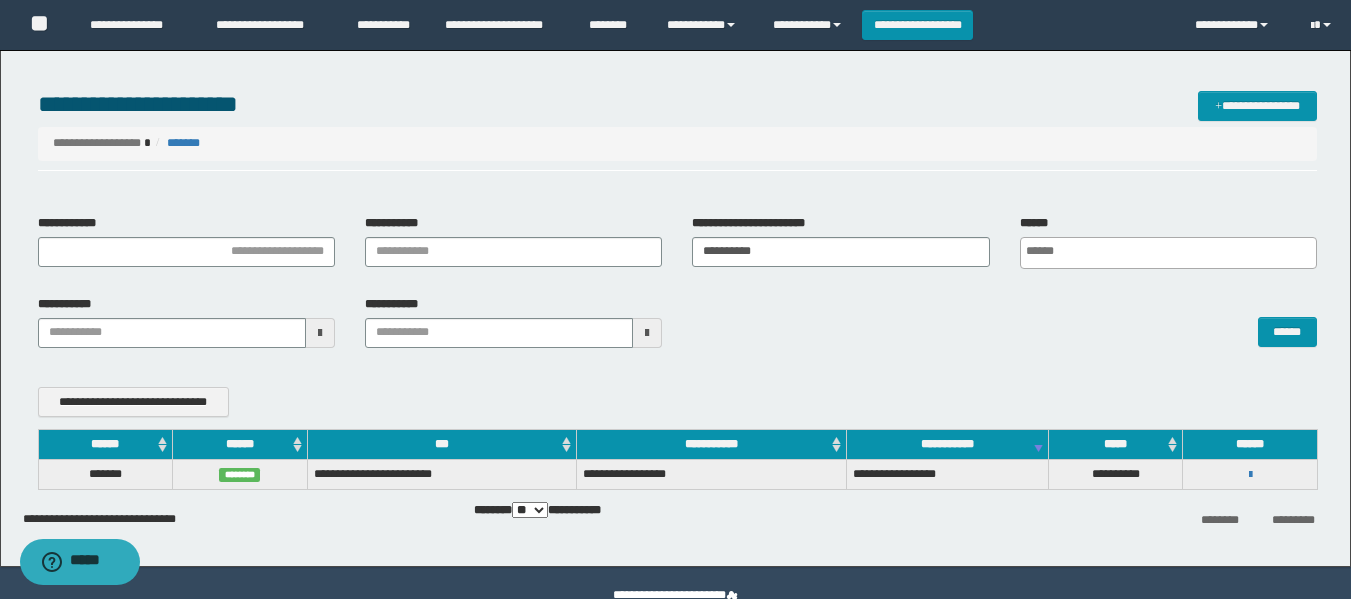 click on "**********" at bounding box center [677, 249] 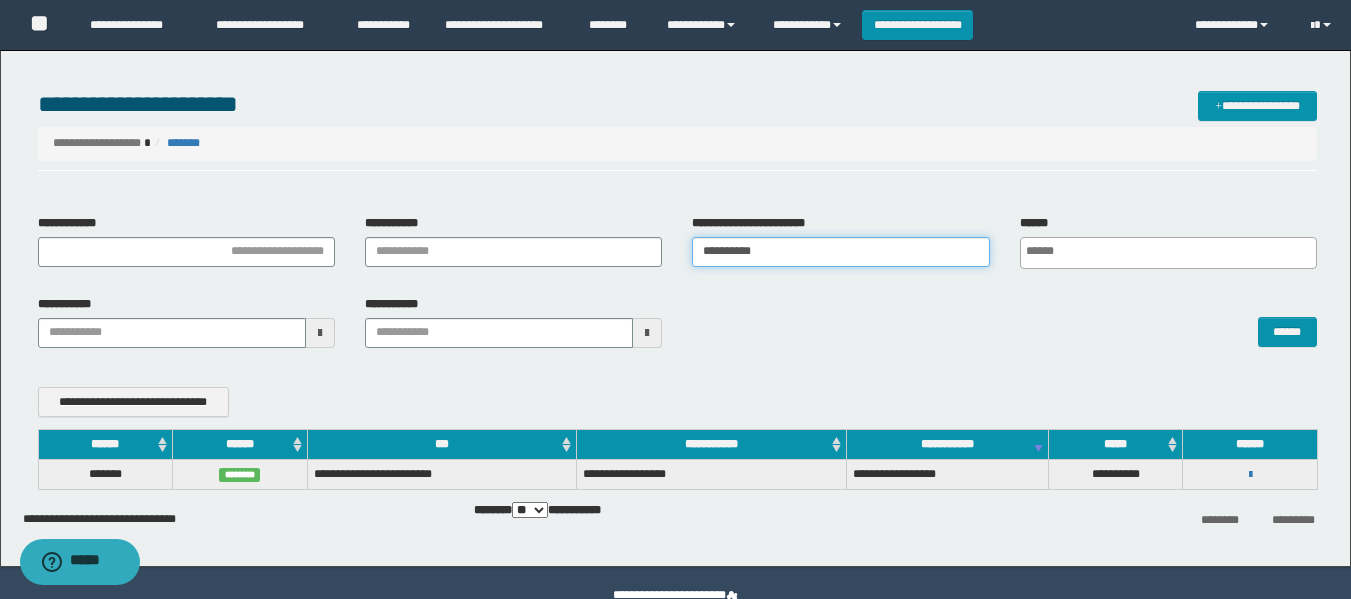 drag, startPoint x: 792, startPoint y: 254, endPoint x: 530, endPoint y: 305, distance: 266.9176 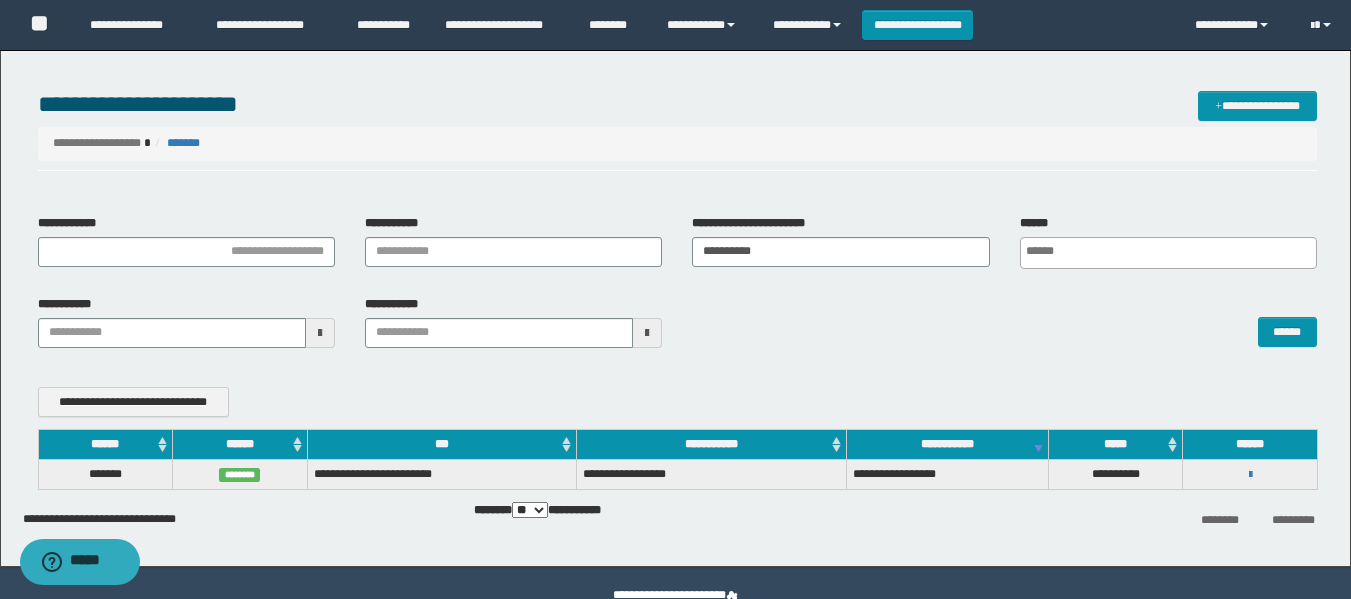click on "**********" at bounding box center [677, 329] 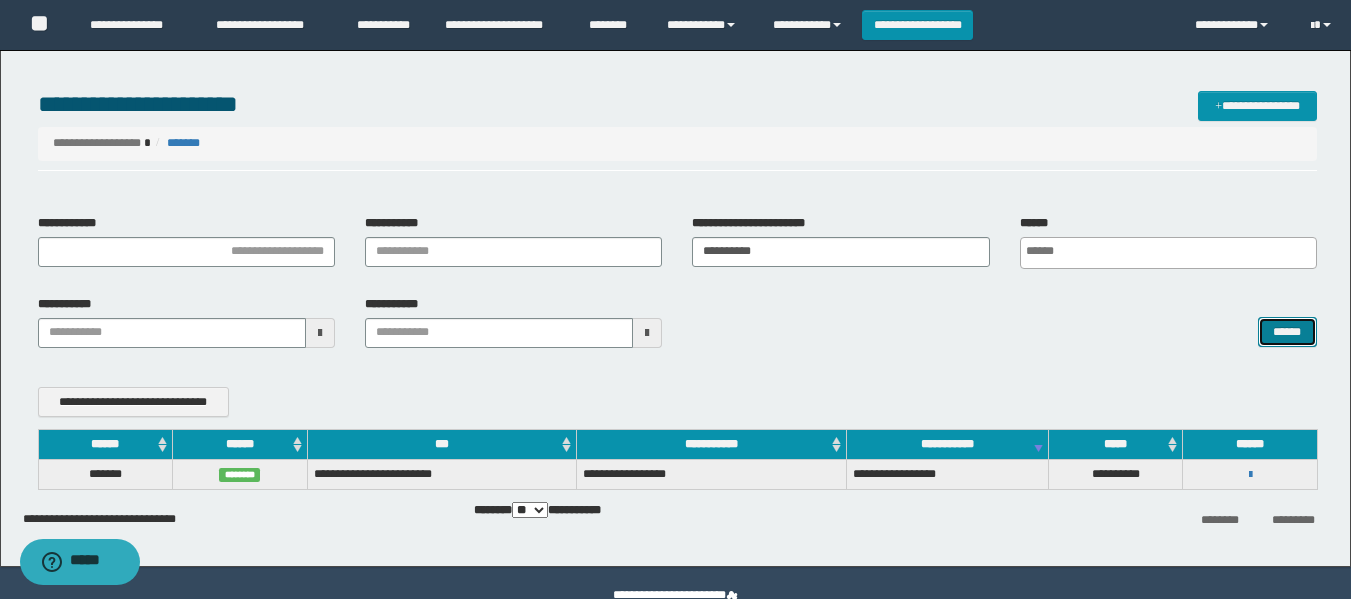click on "******" at bounding box center (1287, 332) 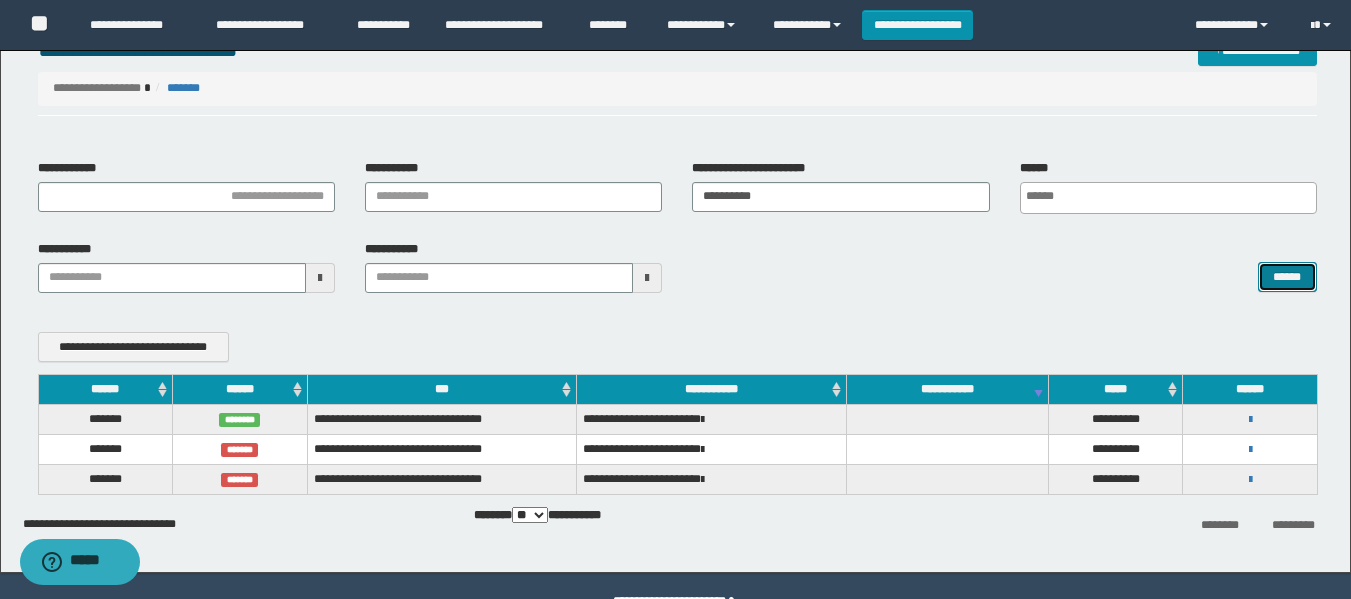 scroll, scrollTop: 100, scrollLeft: 0, axis: vertical 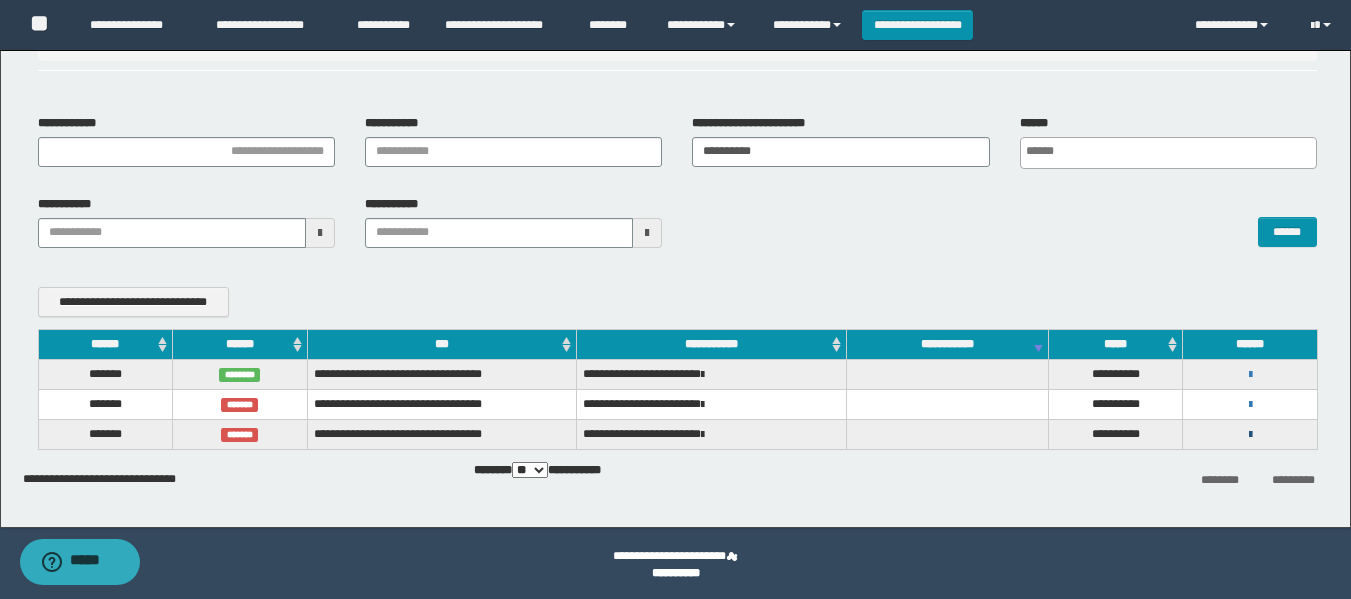 click at bounding box center [1250, 435] 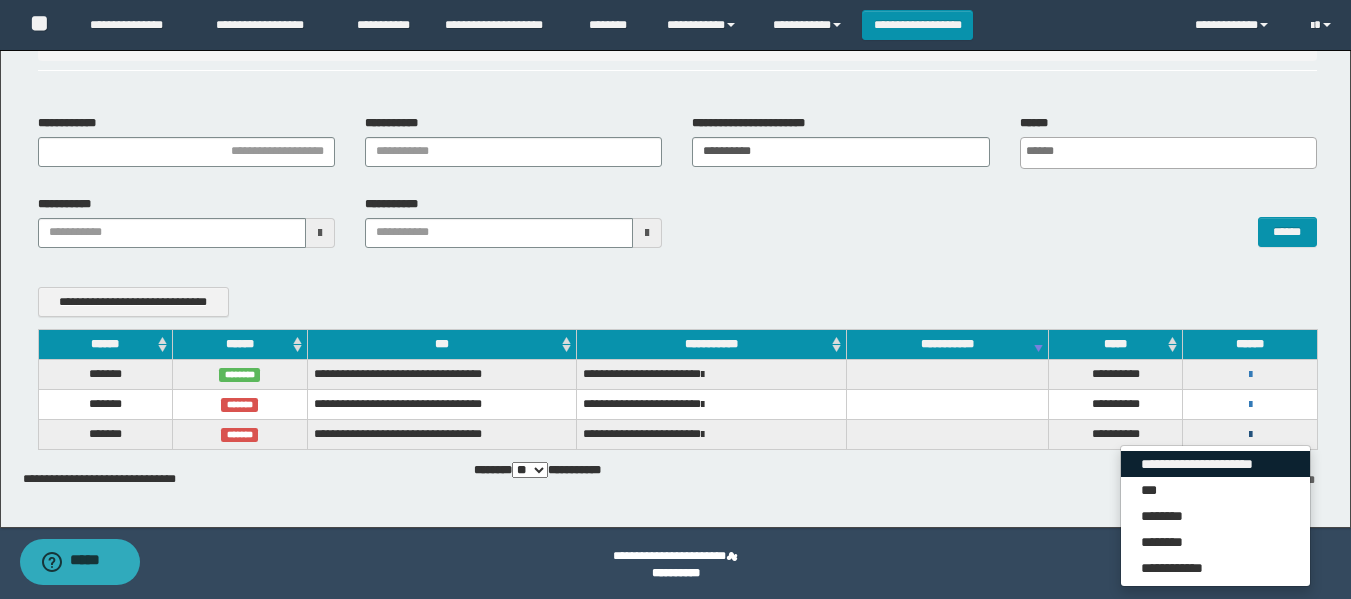 scroll, scrollTop: 103, scrollLeft: 0, axis: vertical 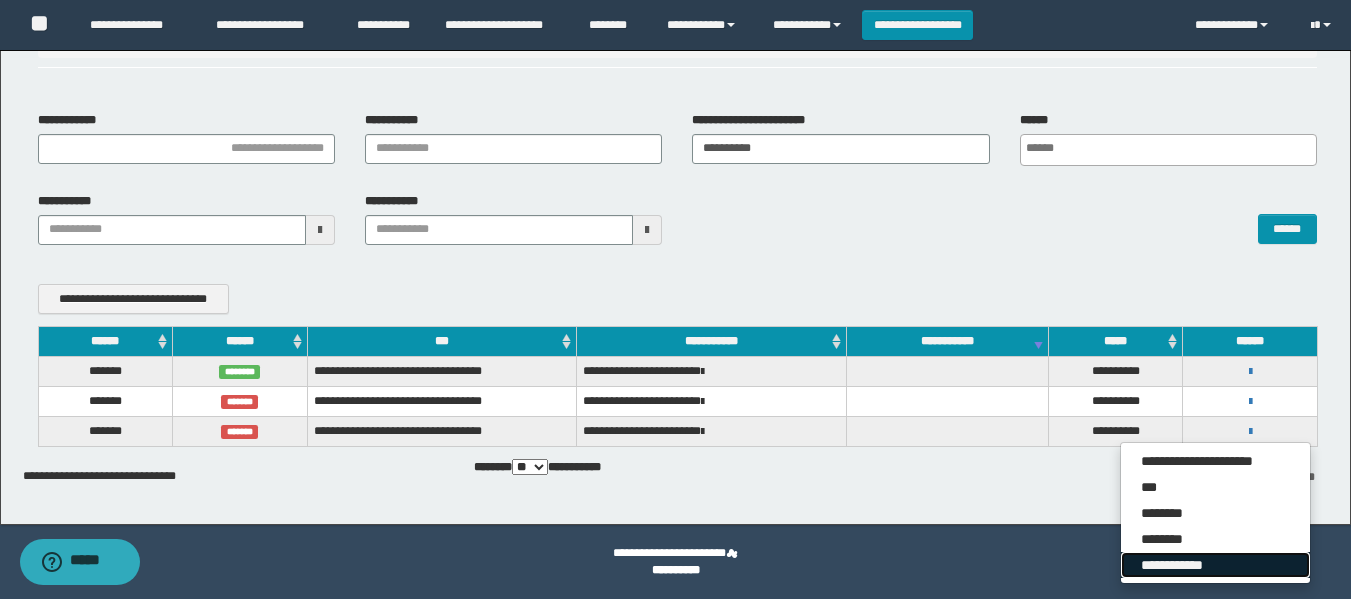 click on "**********" at bounding box center [1215, 565] 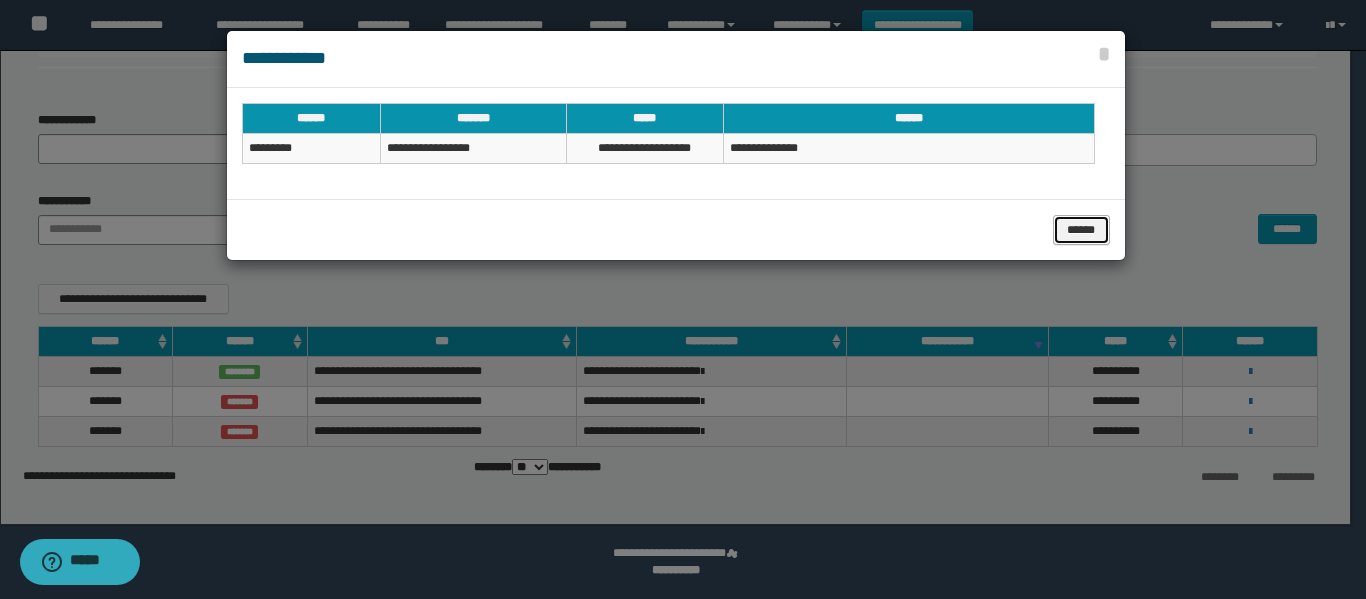 click on "******" at bounding box center (1081, 230) 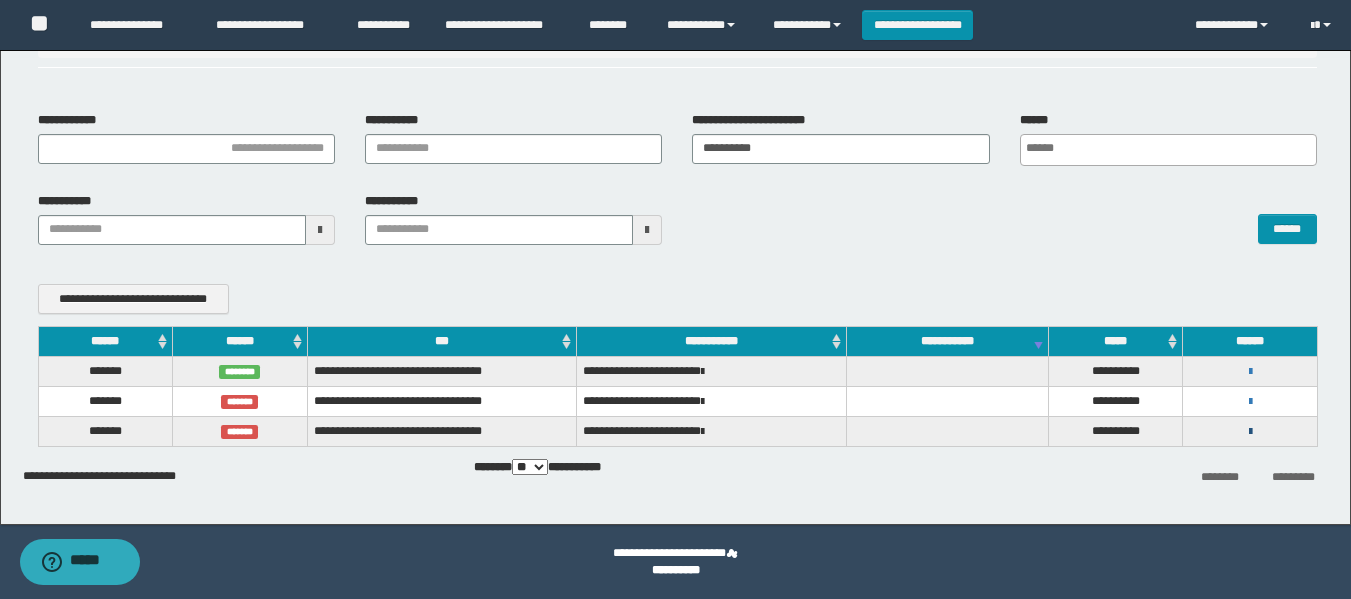 click at bounding box center [1250, 432] 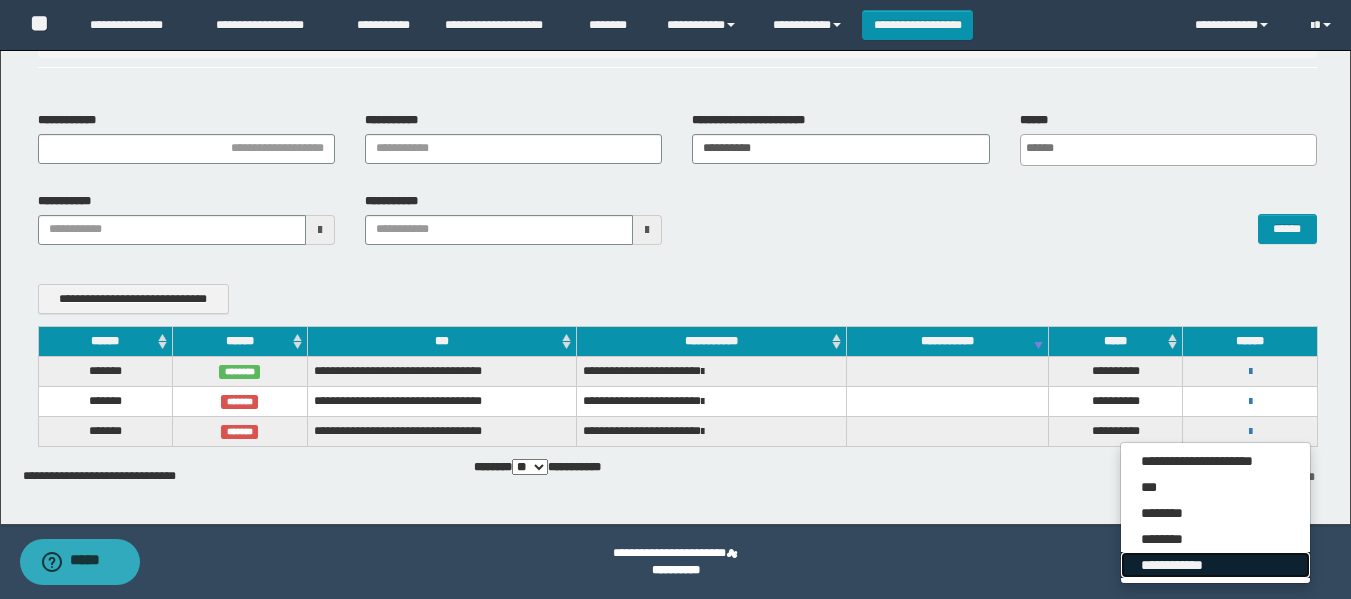 click on "**********" at bounding box center (1215, 565) 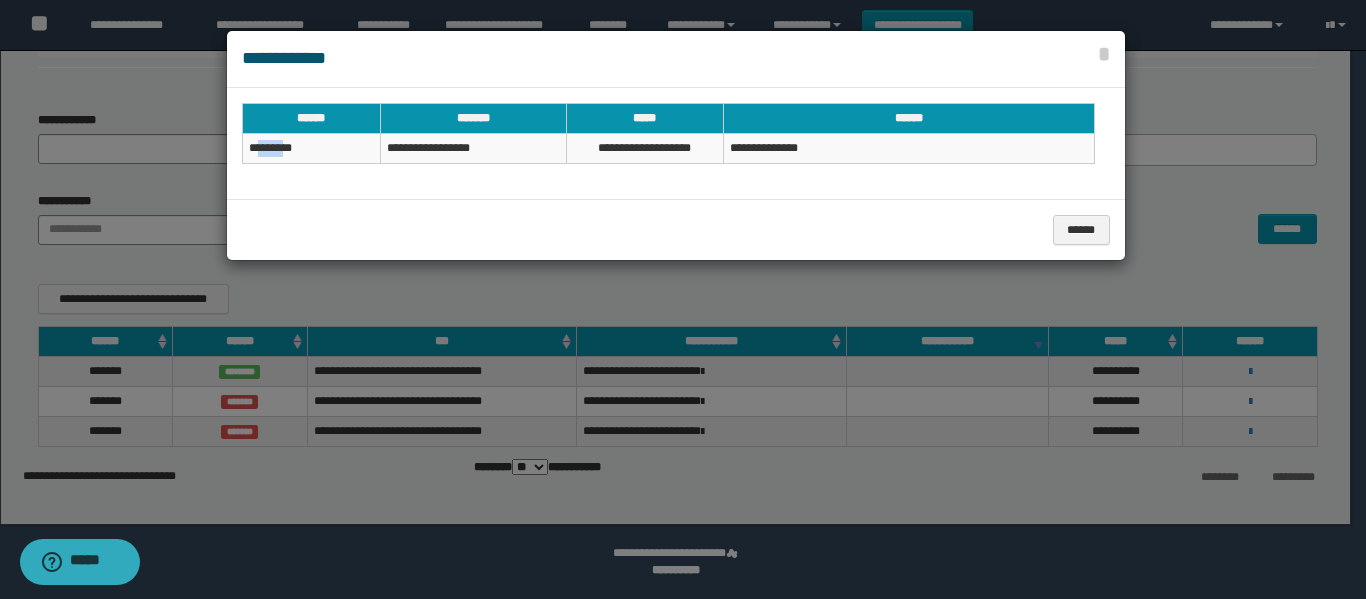drag, startPoint x: 265, startPoint y: 148, endPoint x: 288, endPoint y: 147, distance: 23.021729 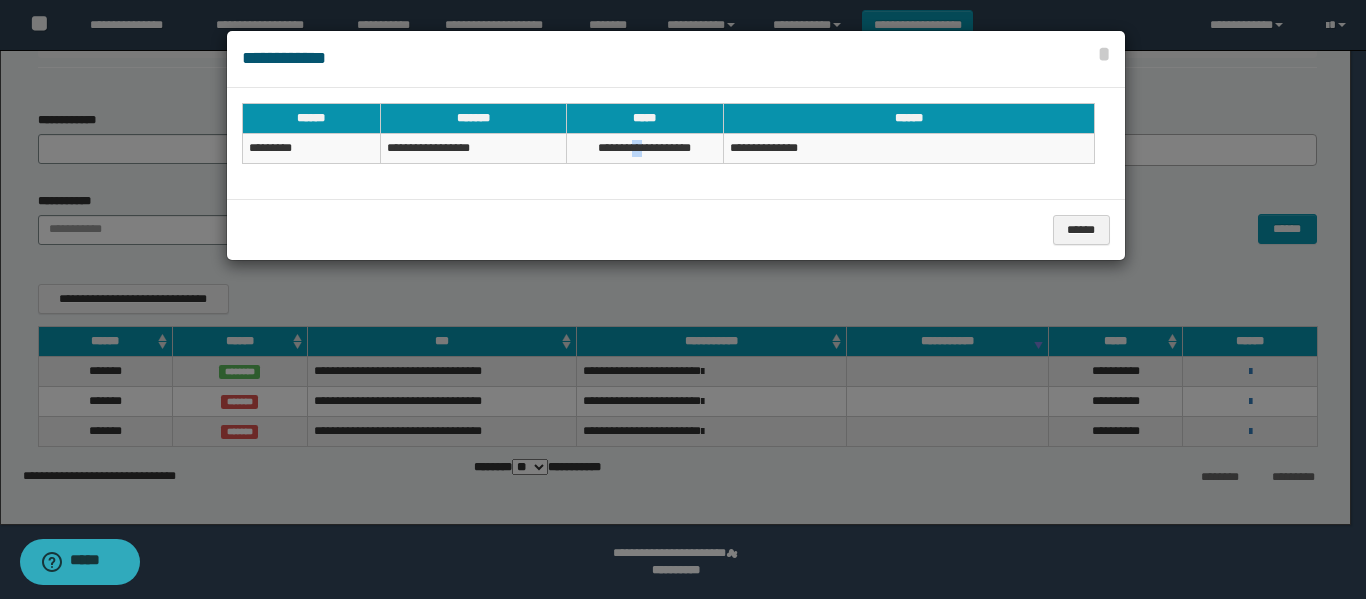 click on "**********" at bounding box center [644, 148] 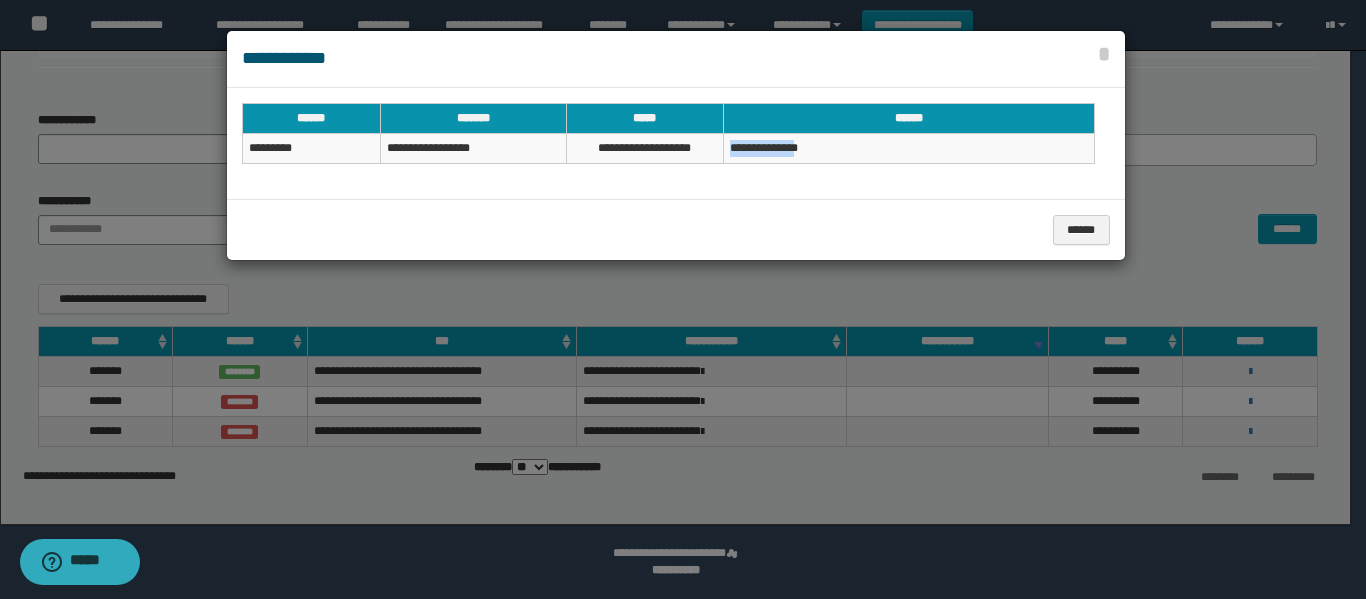drag, startPoint x: 731, startPoint y: 150, endPoint x: 802, endPoint y: 149, distance: 71.00704 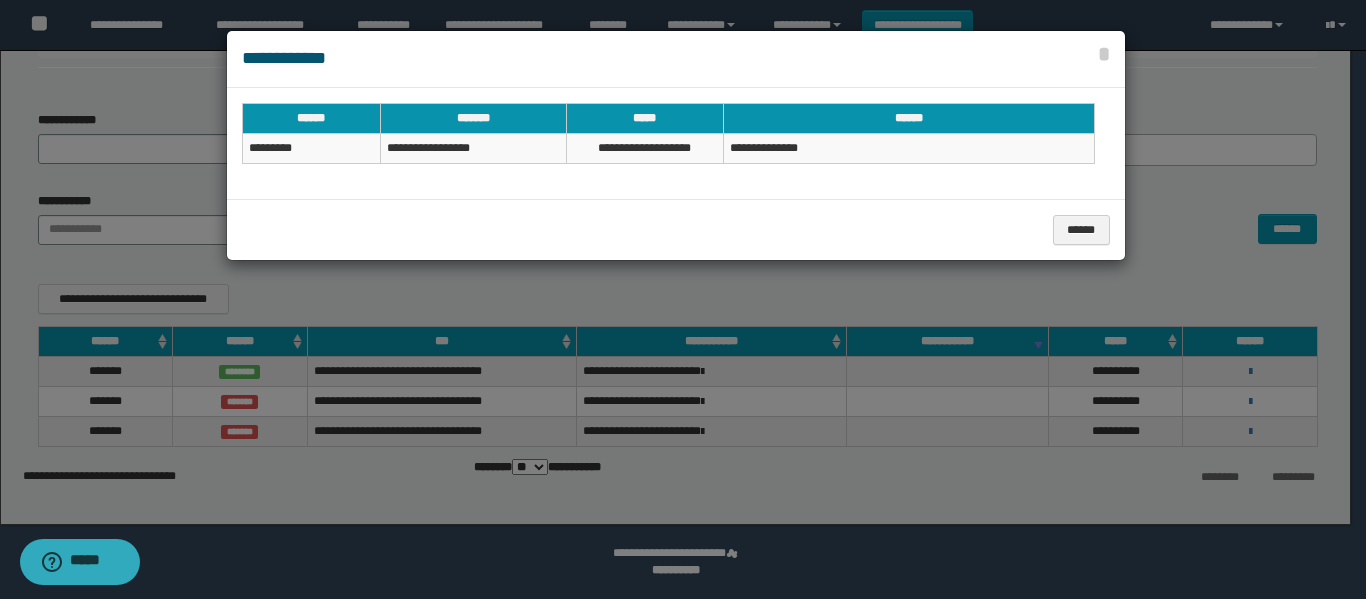 click on "******" at bounding box center [676, 229] 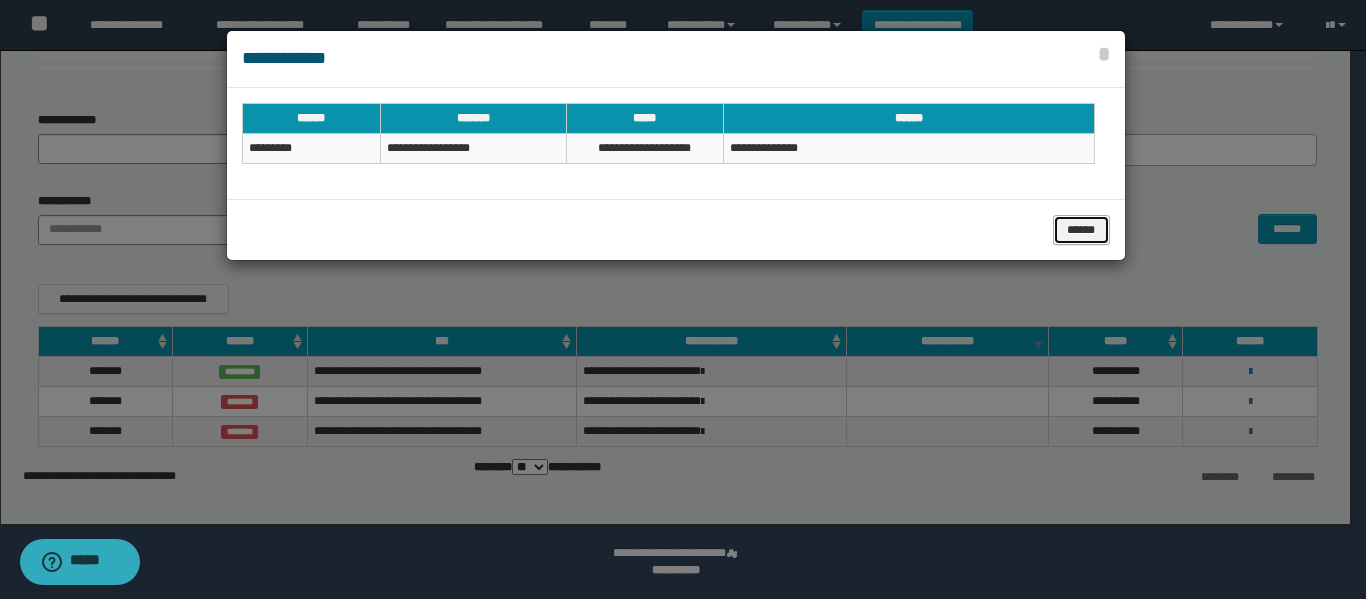 click on "******" at bounding box center [1081, 230] 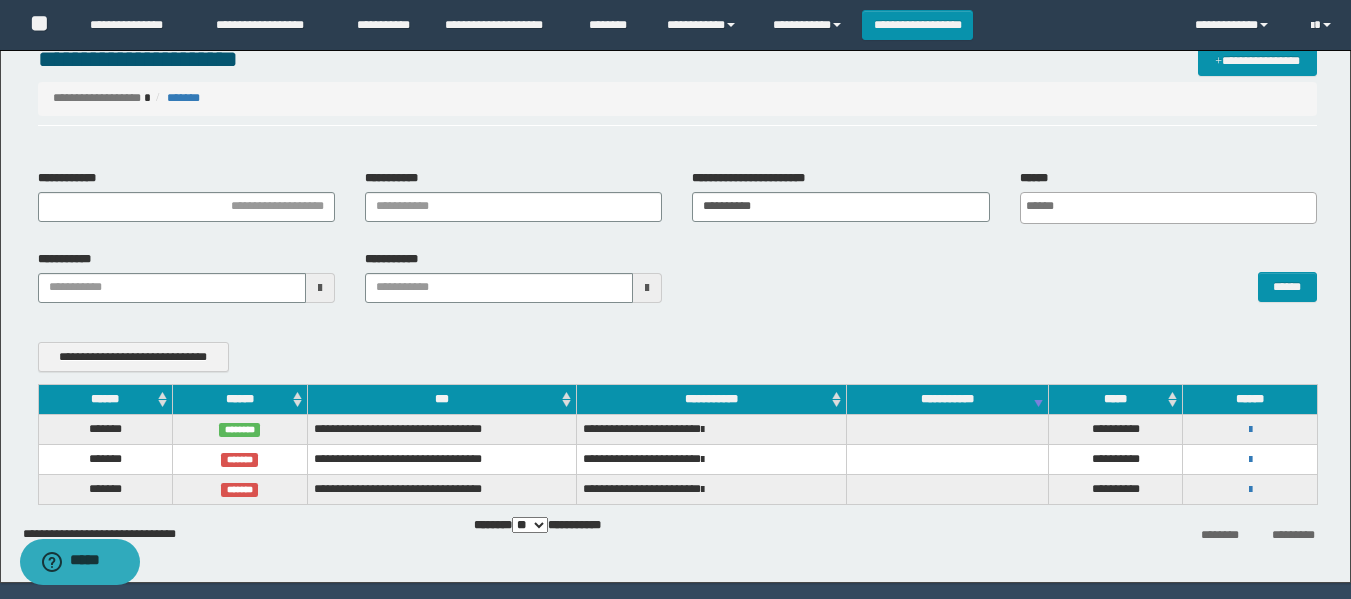 scroll, scrollTop: 42, scrollLeft: 0, axis: vertical 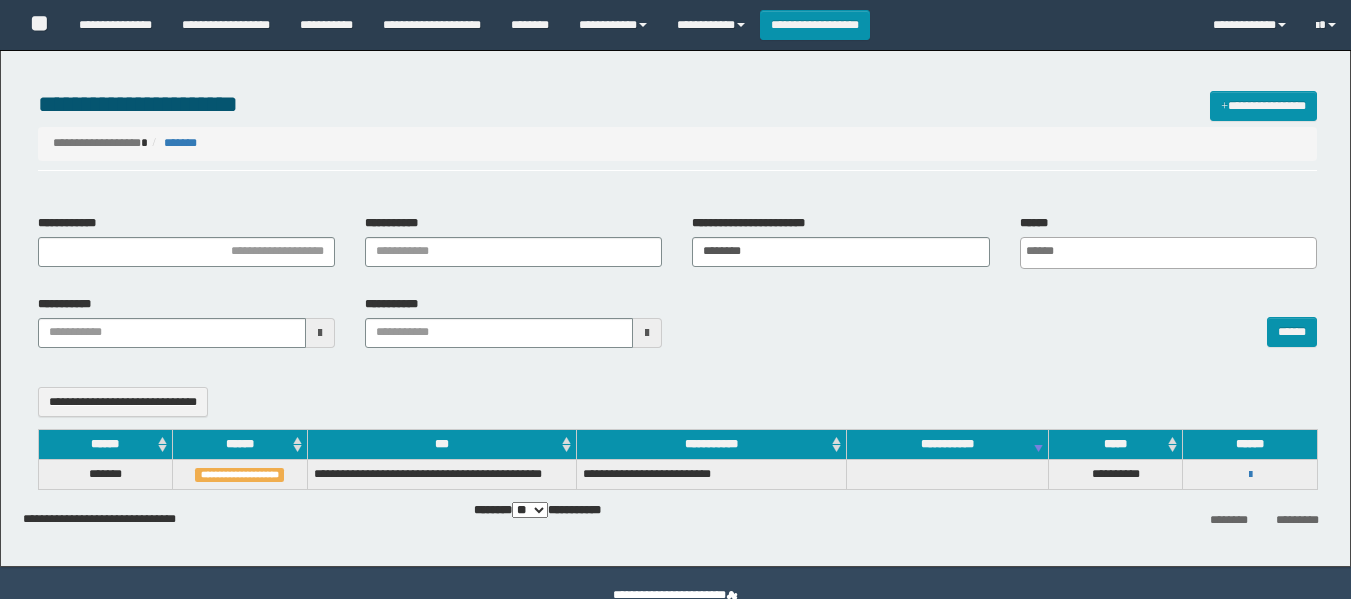select 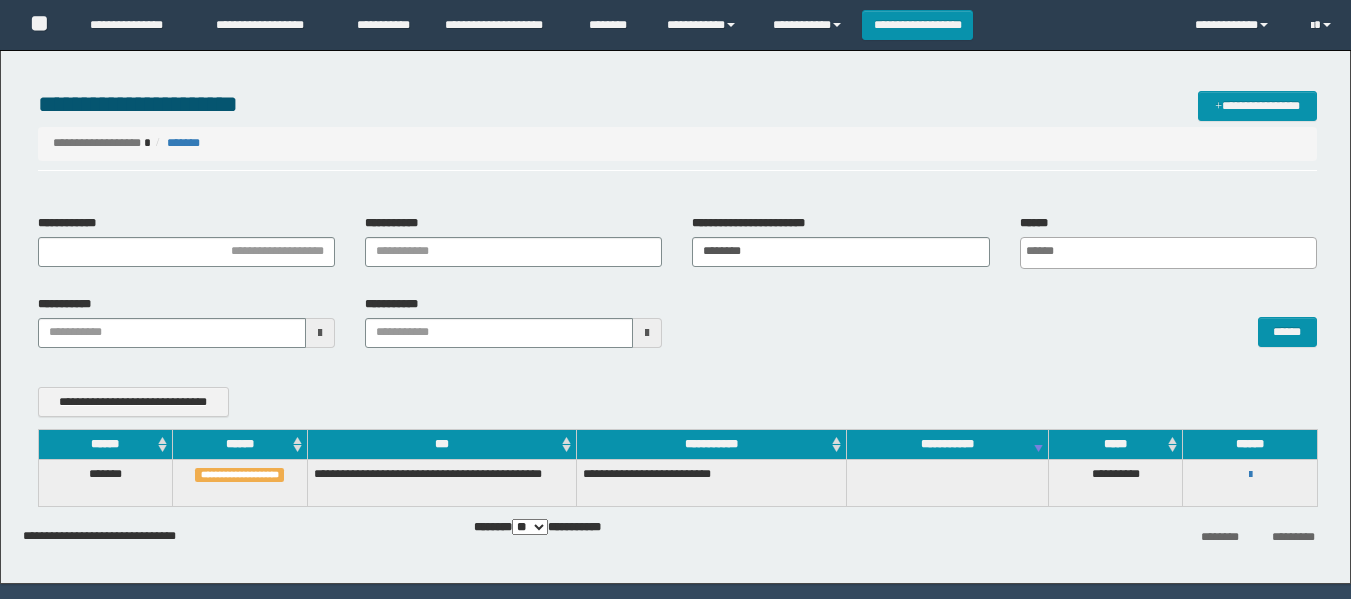 scroll, scrollTop: 60, scrollLeft: 0, axis: vertical 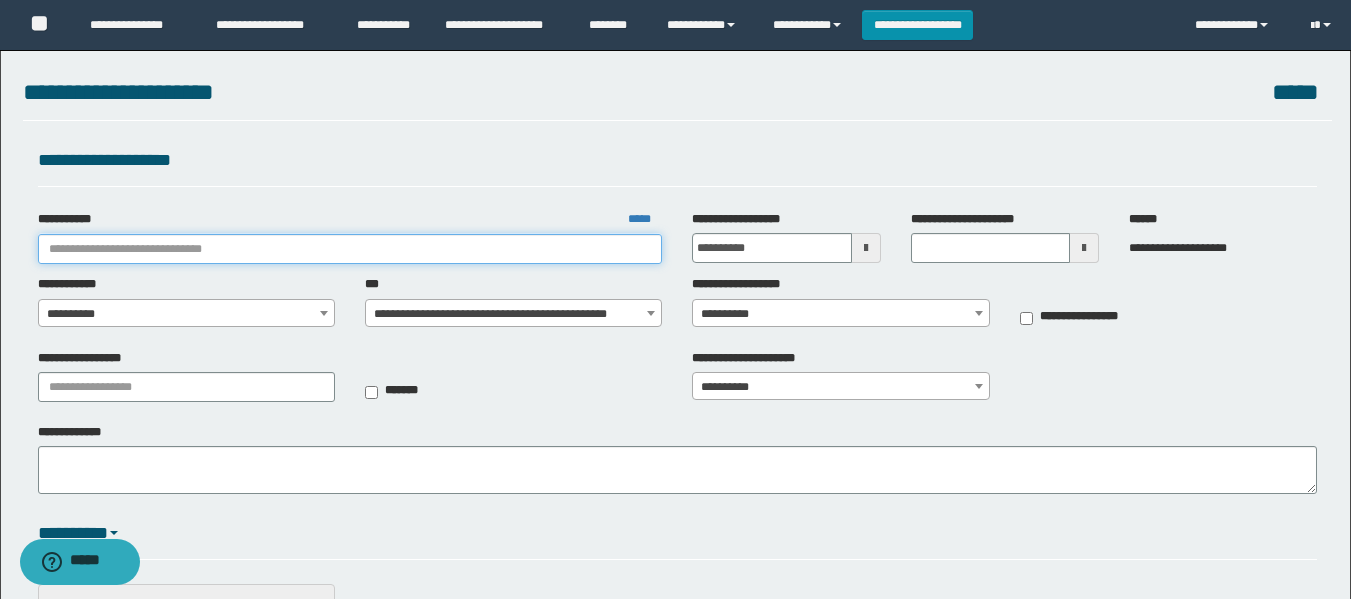 click on "**********" at bounding box center (350, 249) 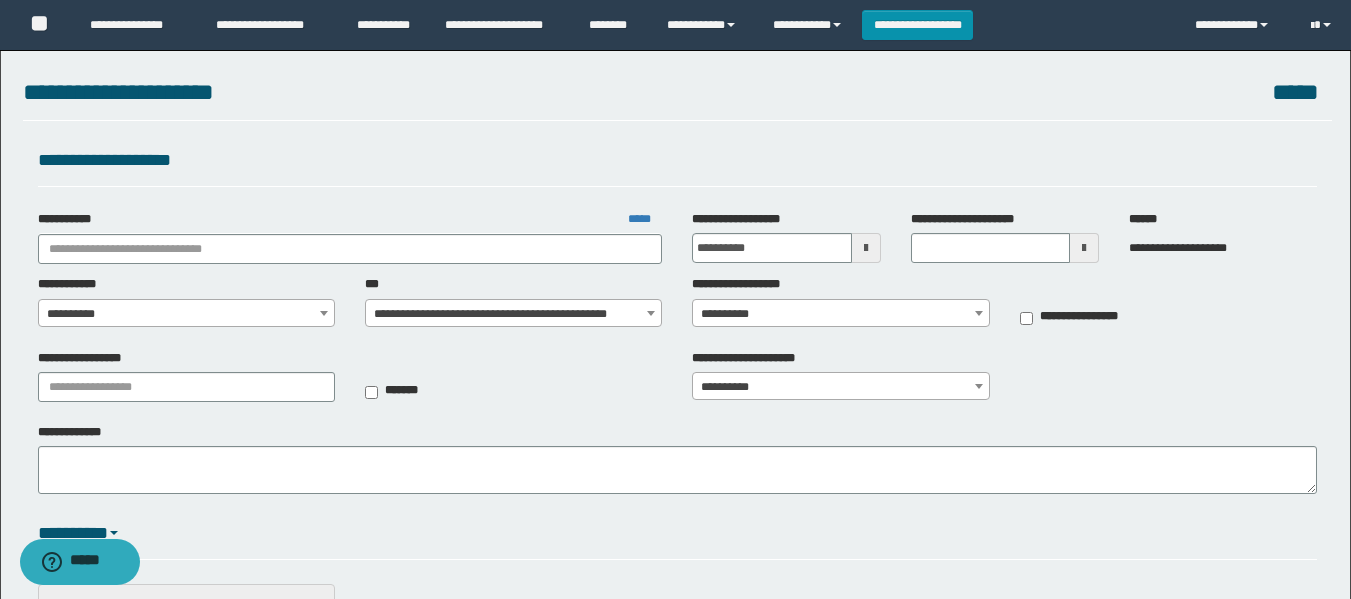 drag, startPoint x: 191, startPoint y: 228, endPoint x: 198, endPoint y: 238, distance: 12.206555 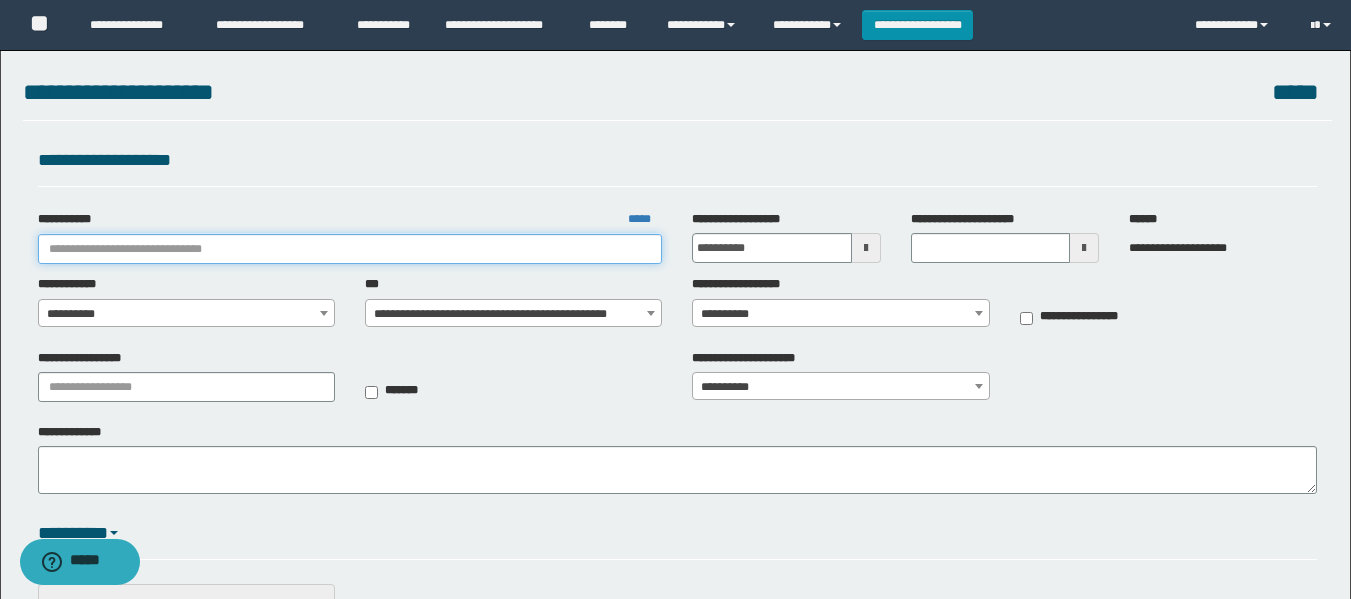 click on "**********" at bounding box center [350, 249] 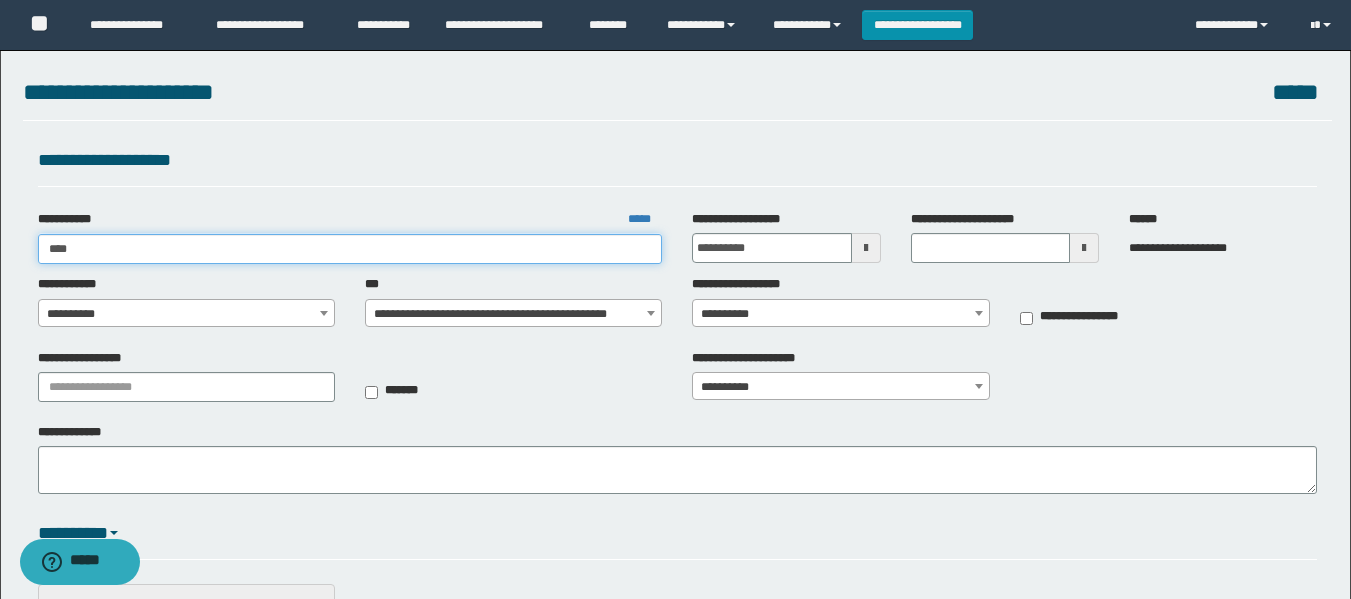 type on "*****" 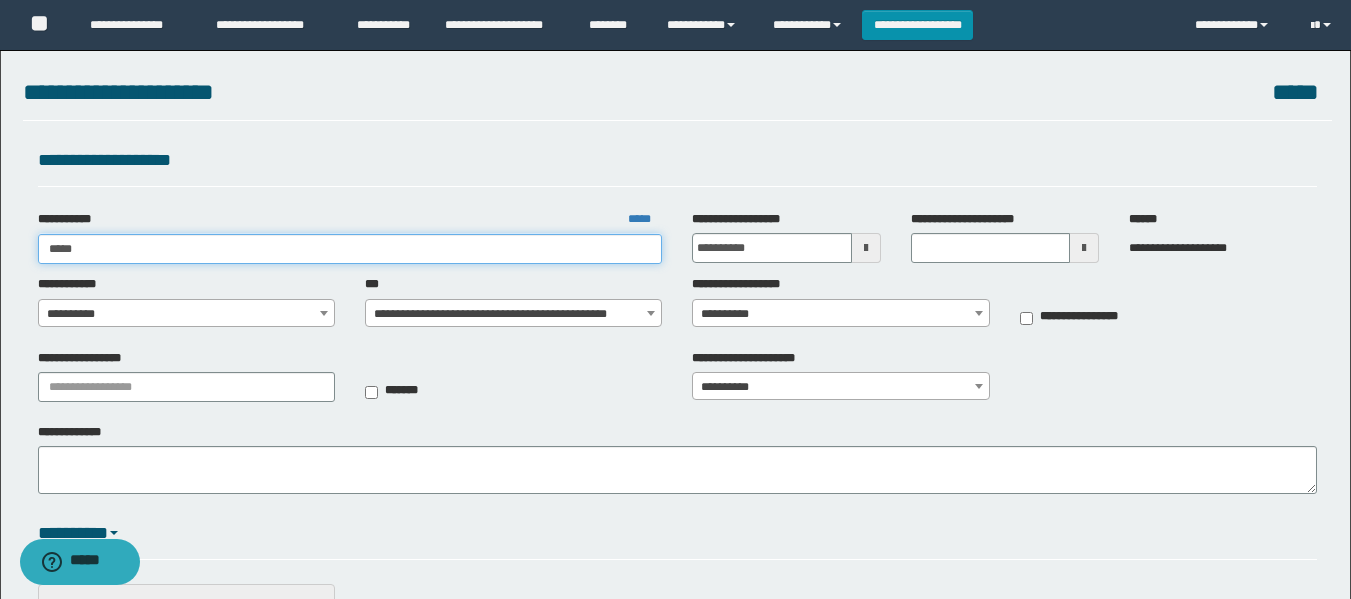 type on "*****" 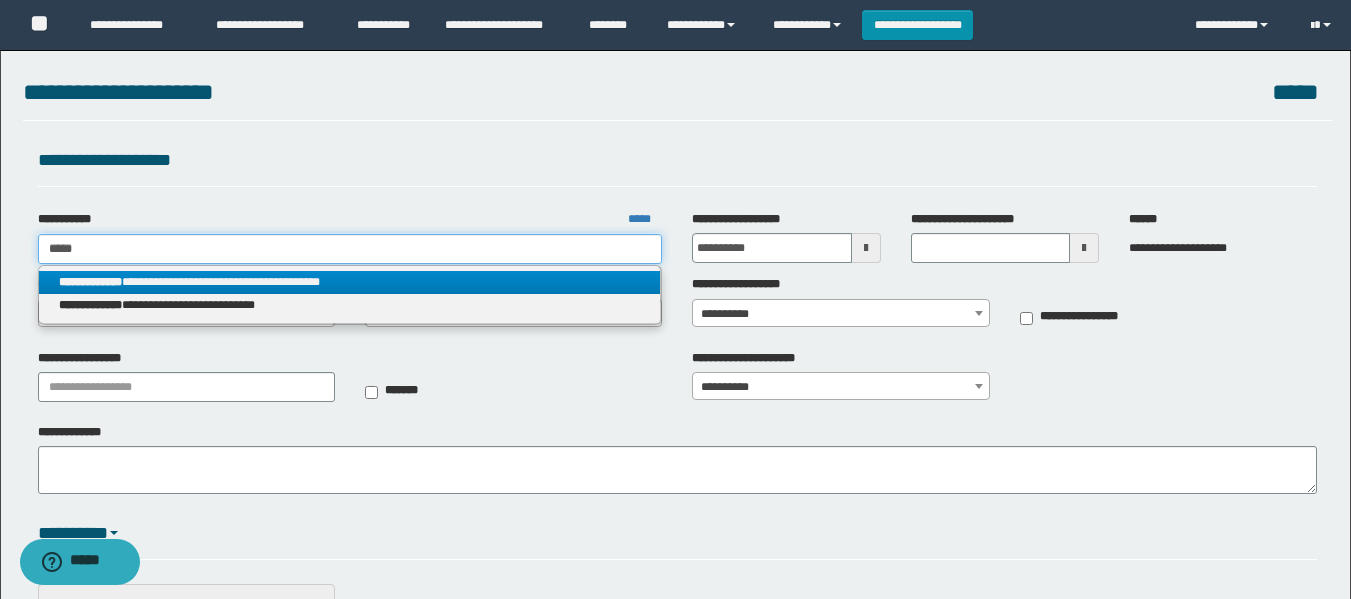 type on "*****" 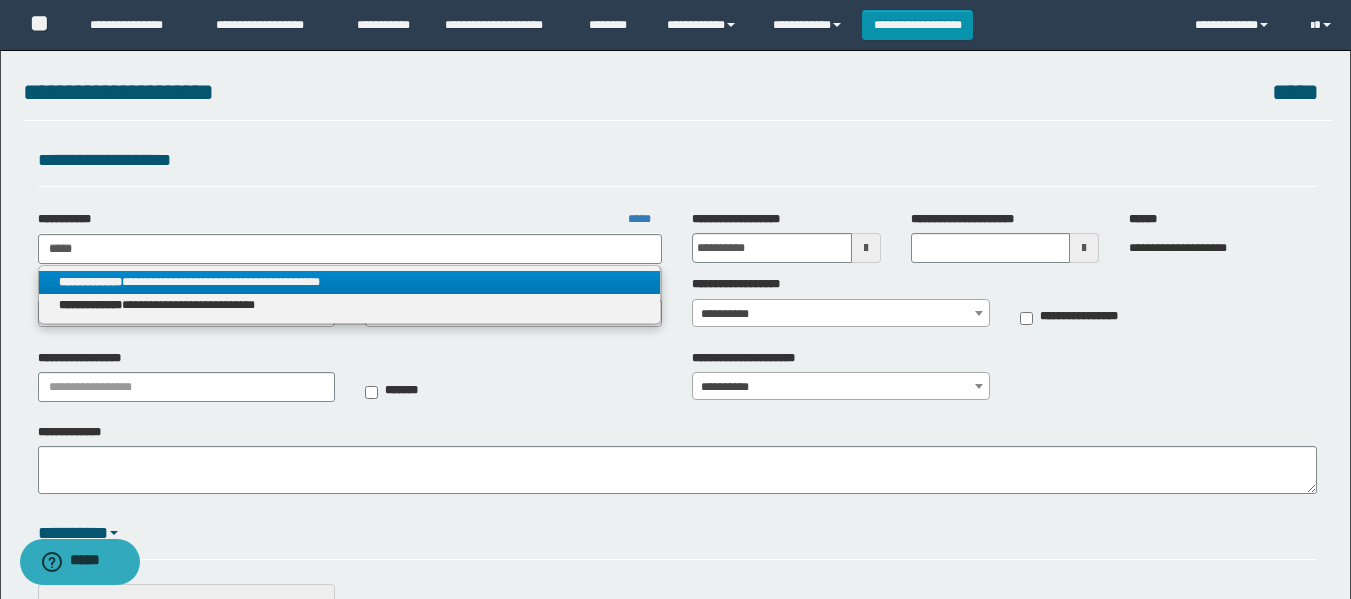 click on "**********" at bounding box center (350, 282) 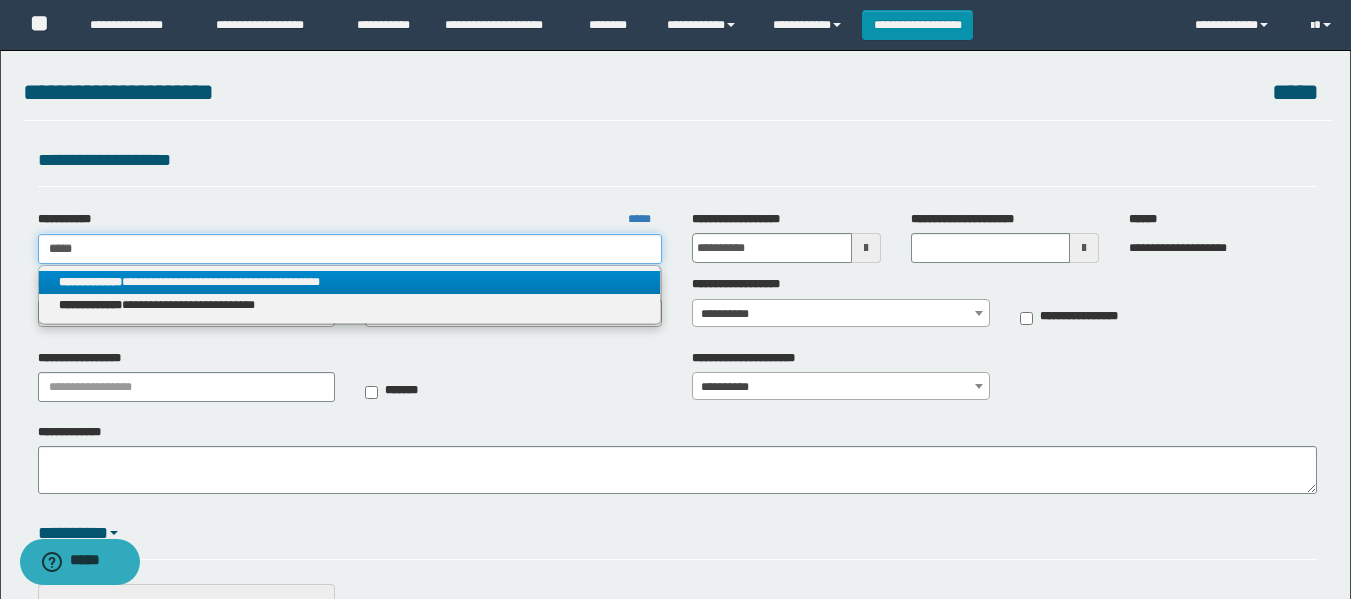 type 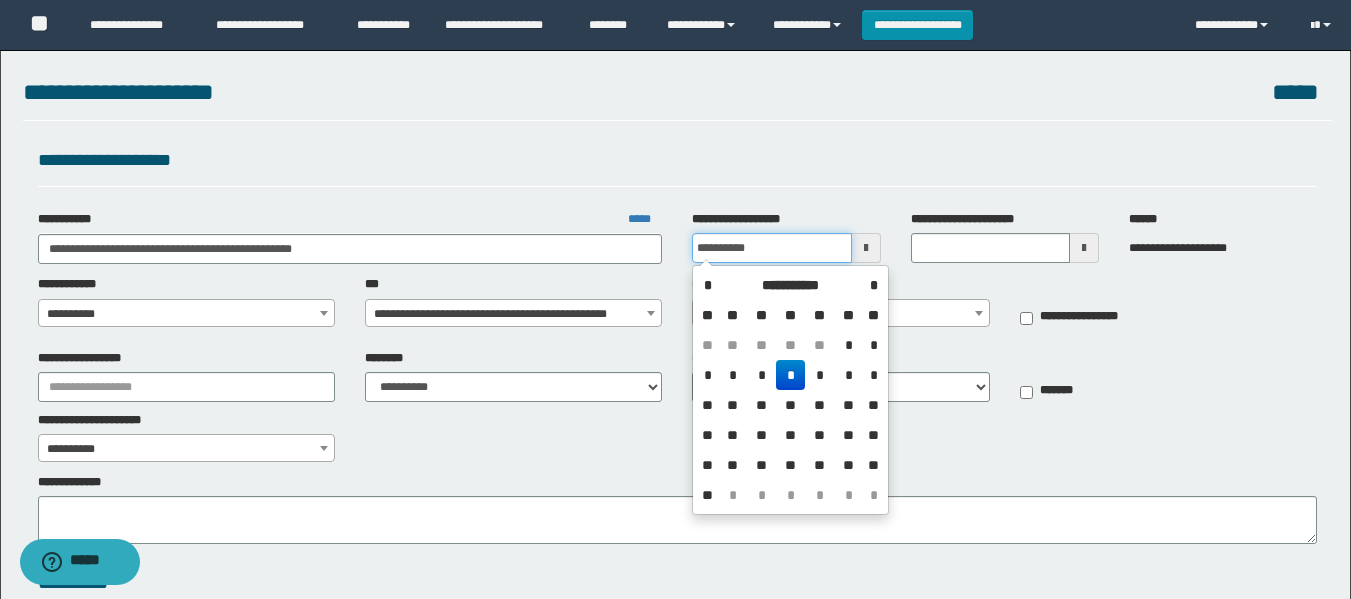 click on "**********" at bounding box center [771, 248] 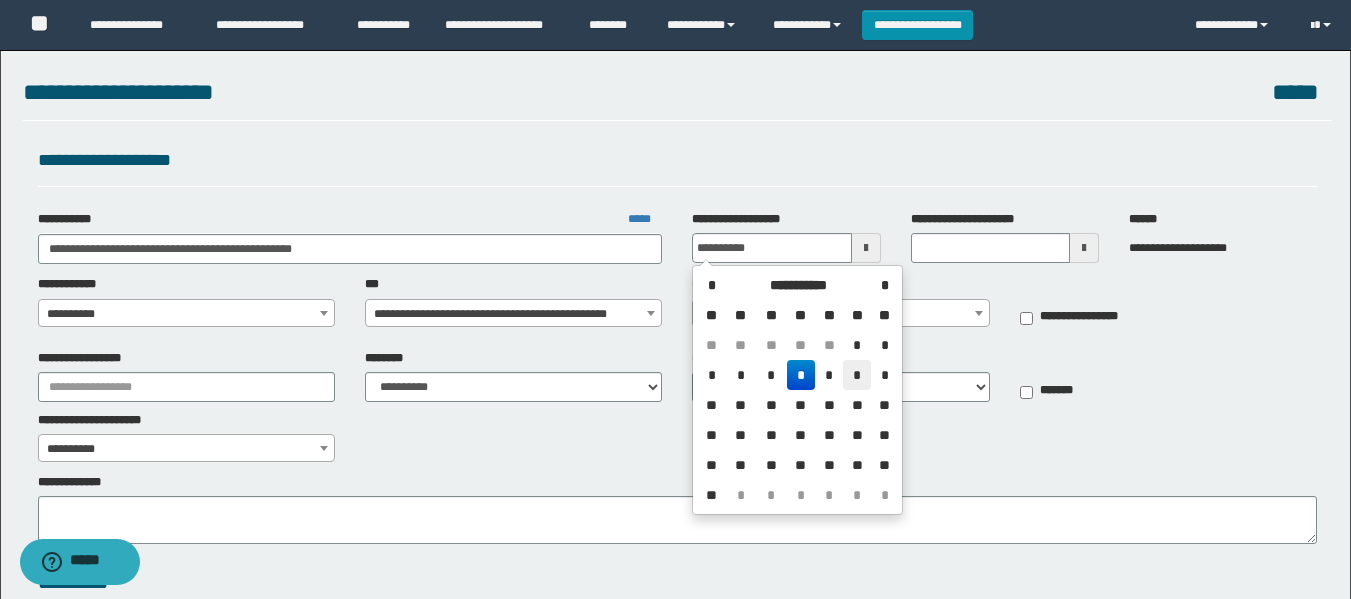 click on "*" at bounding box center (857, 375) 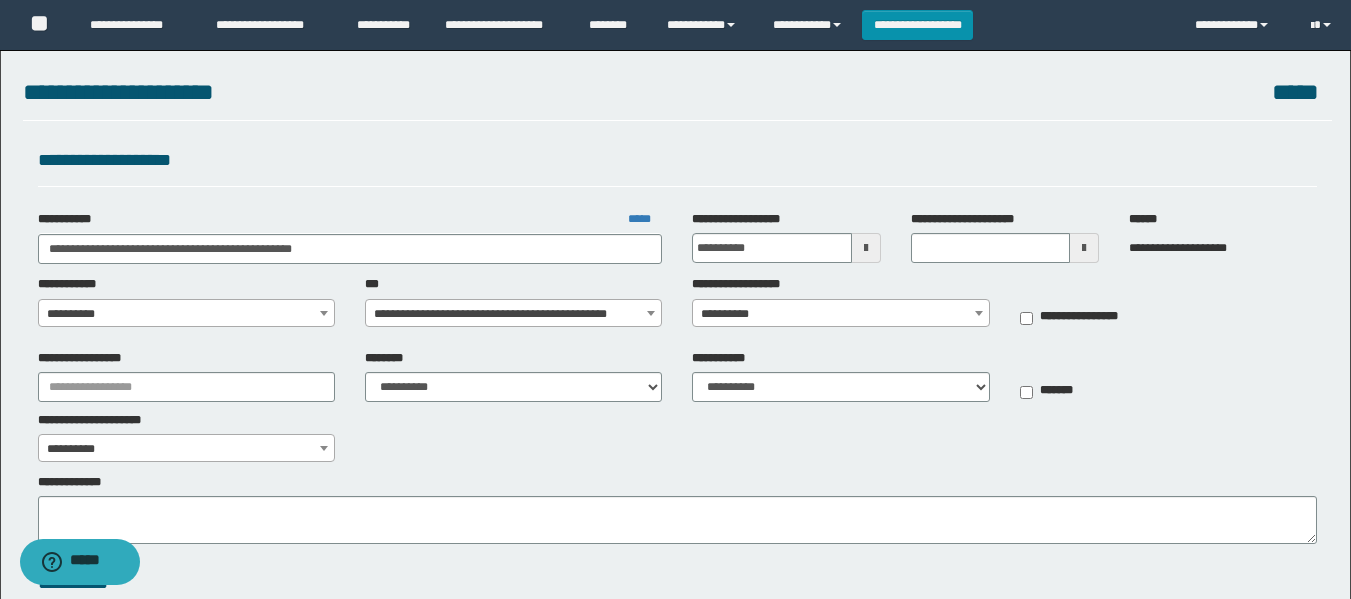 click on "**********" at bounding box center [186, 314] 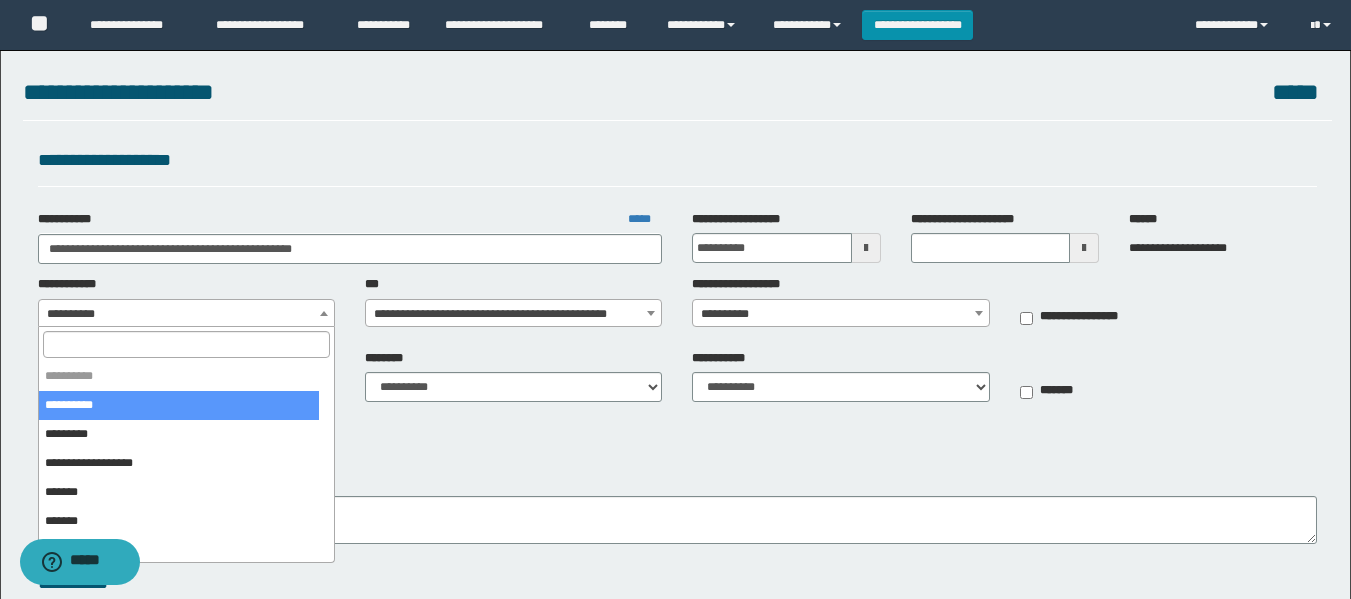 click at bounding box center [186, 344] 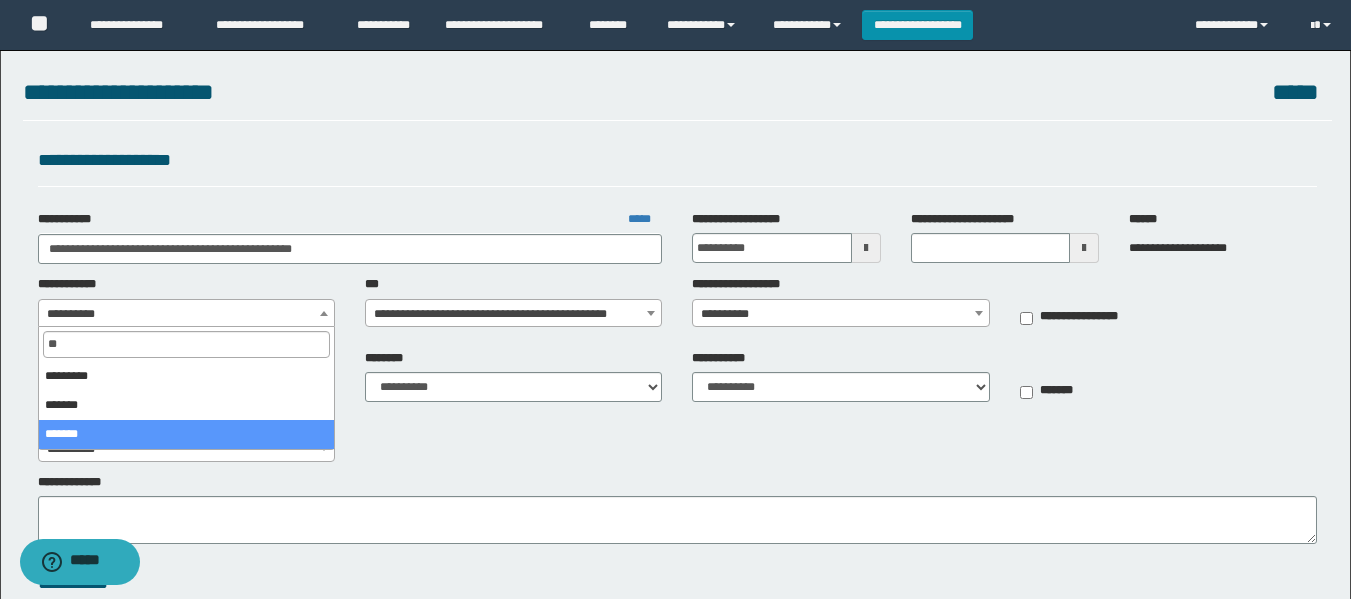 type on "**" 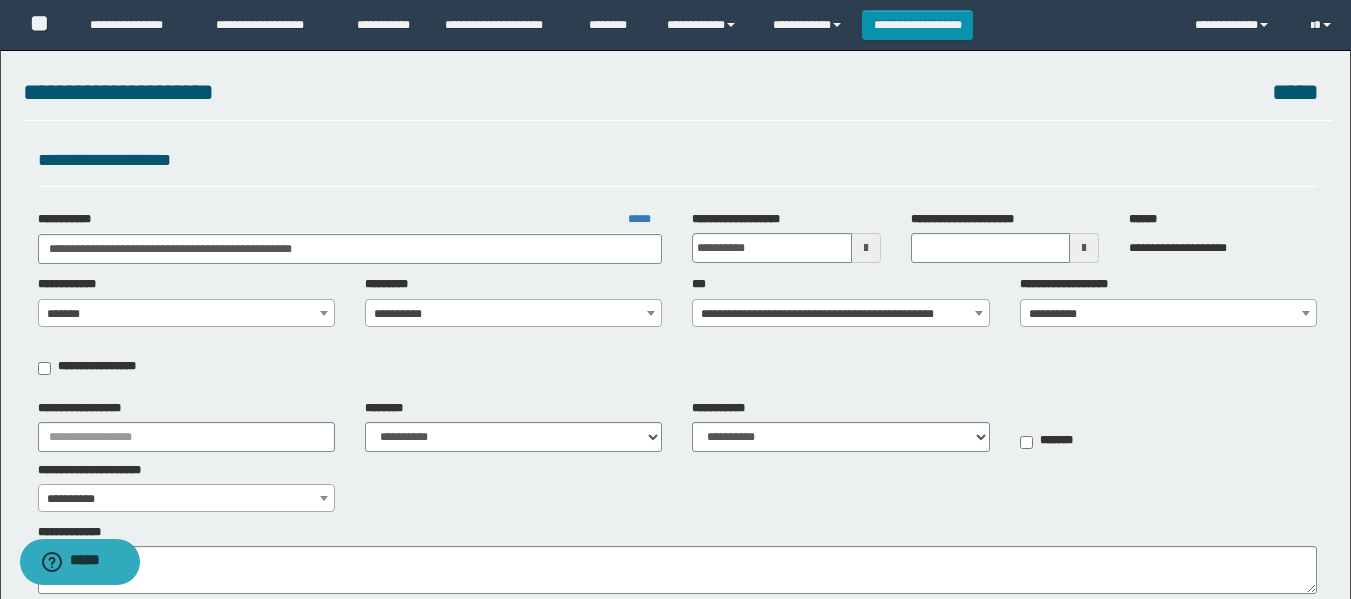 click on "**********" at bounding box center [513, 314] 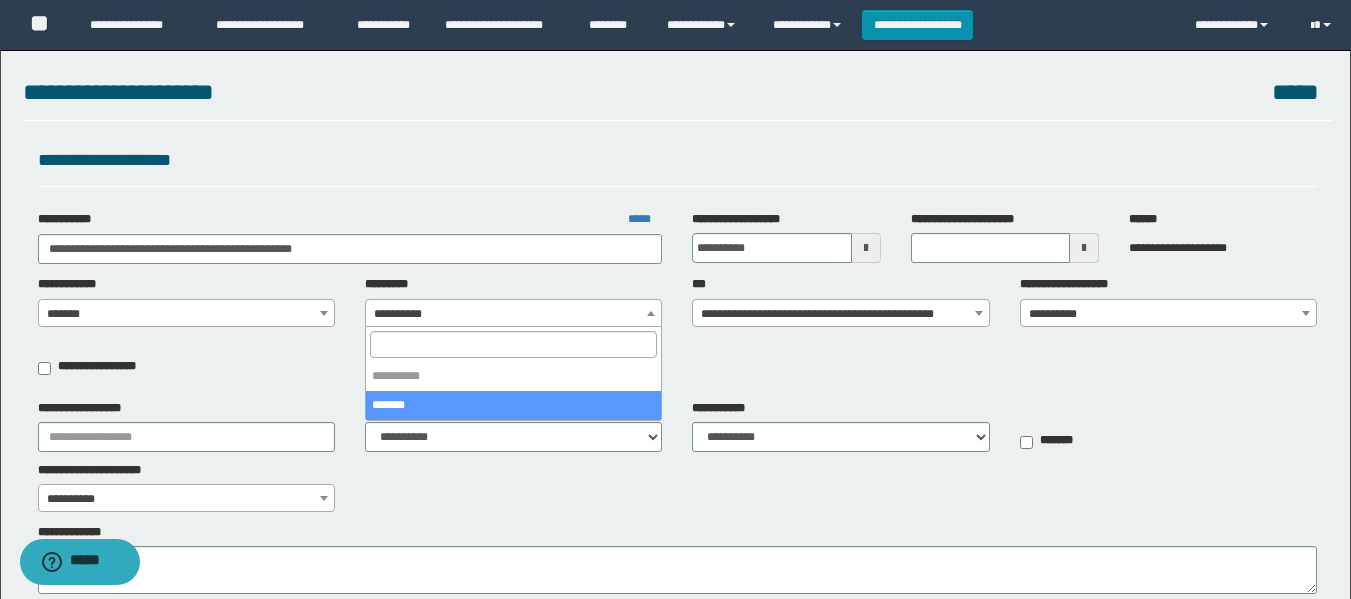 select on "****" 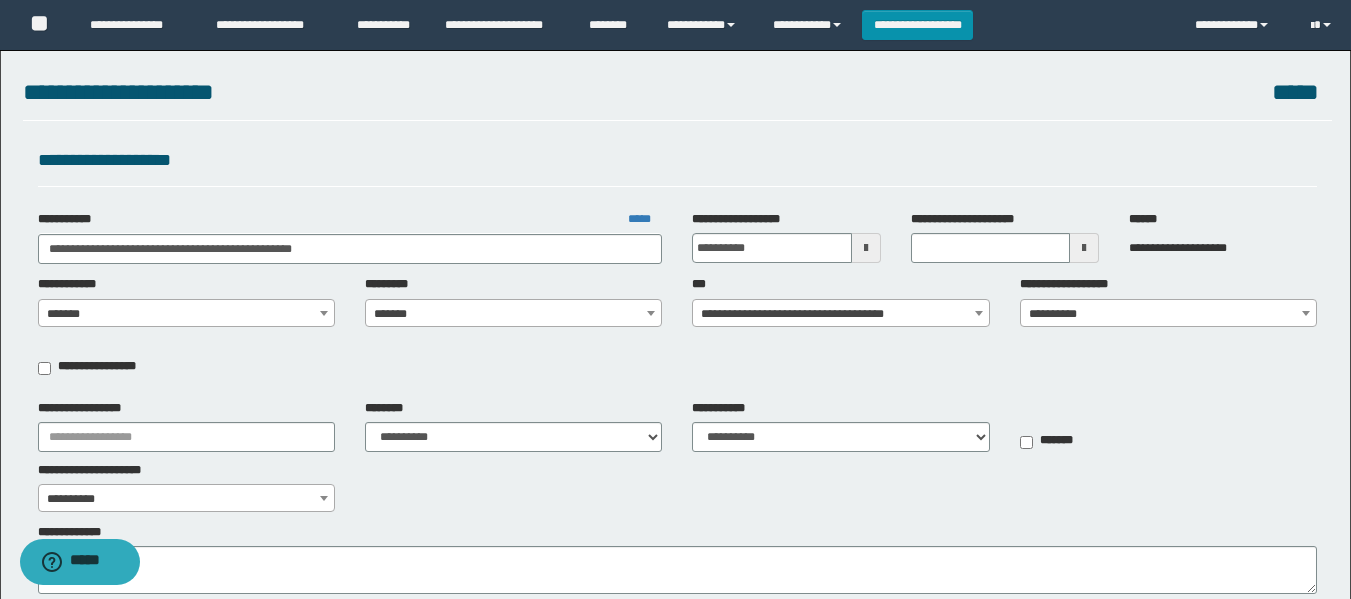 click on "**********" at bounding box center (1168, 314) 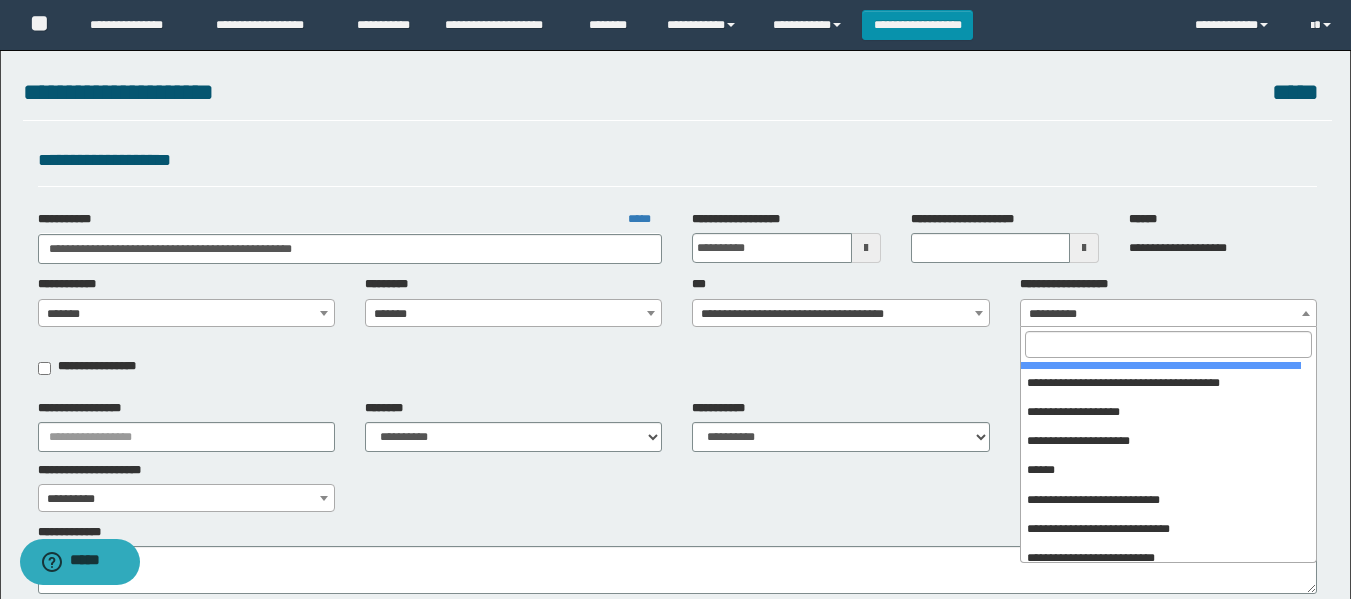 scroll, scrollTop: 100, scrollLeft: 0, axis: vertical 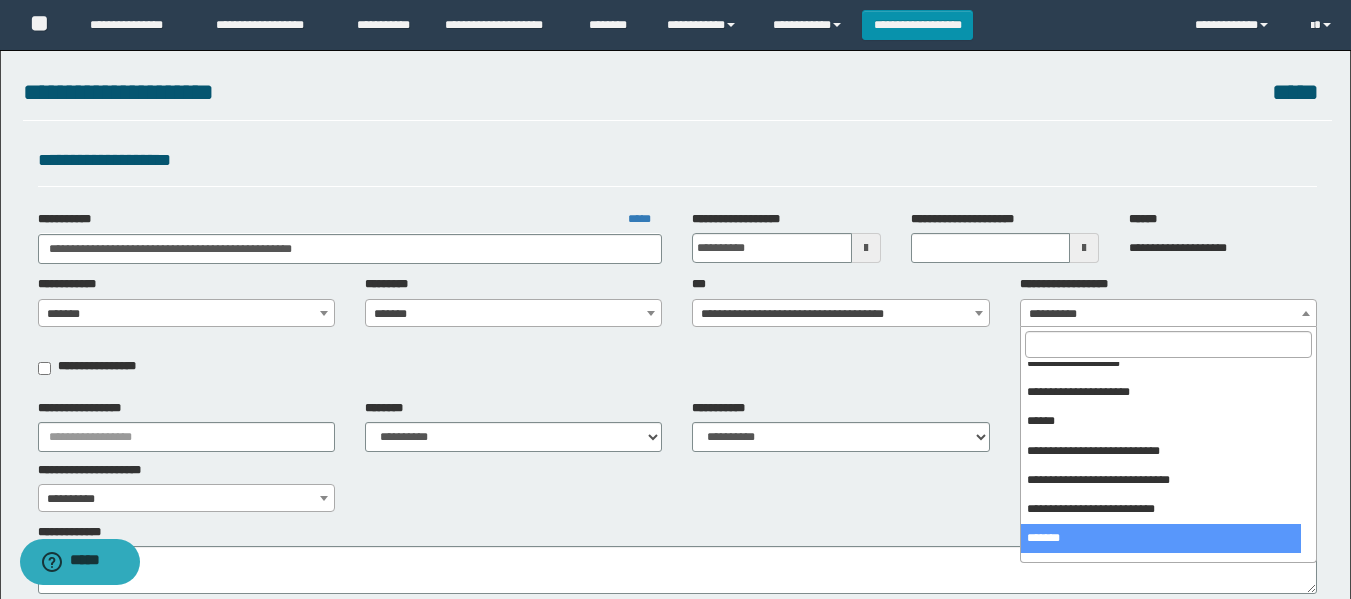 select on "***" 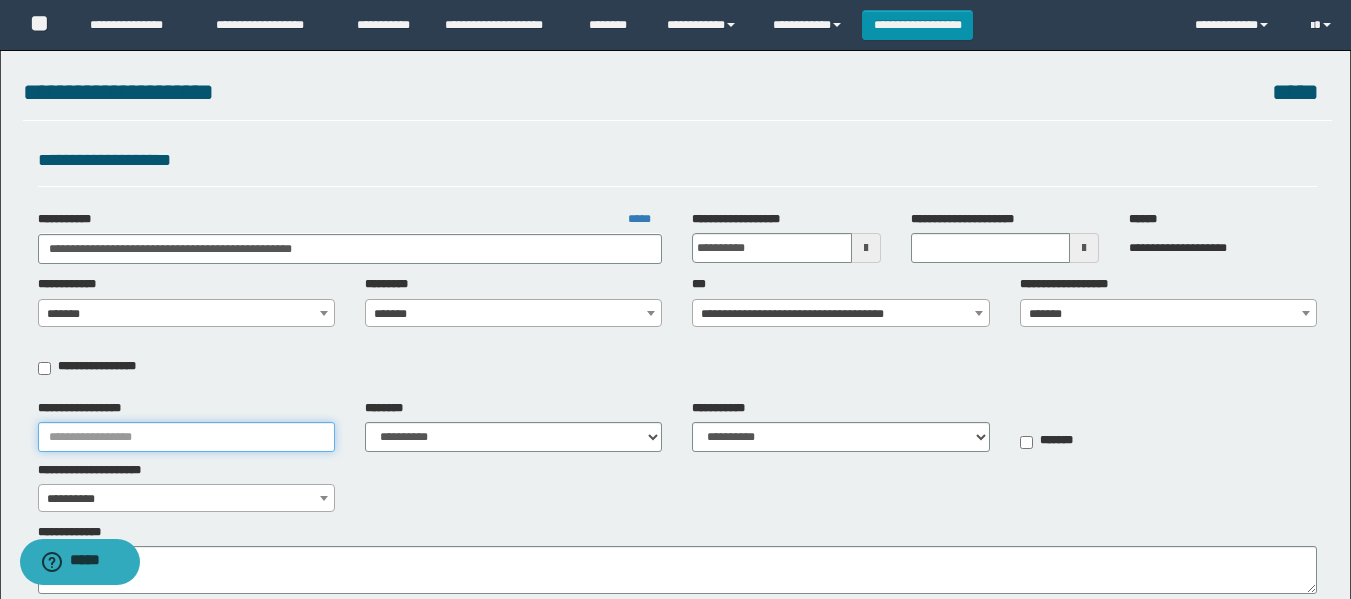 click on "**********" at bounding box center (186, 437) 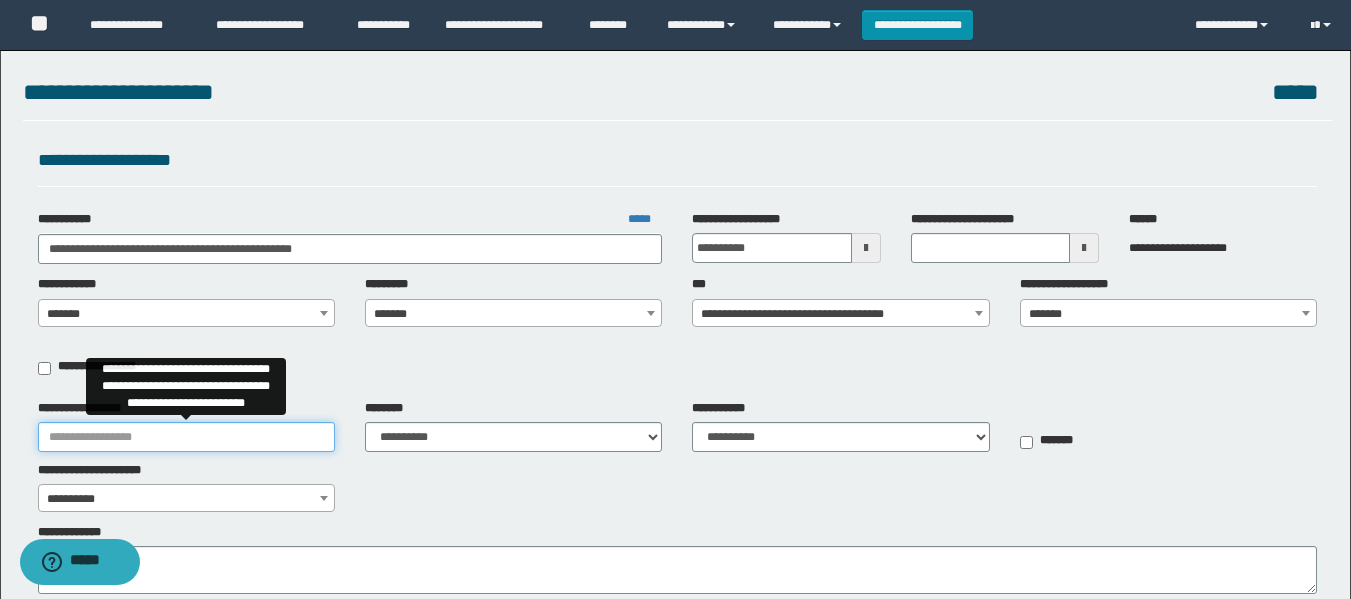 paste on "**********" 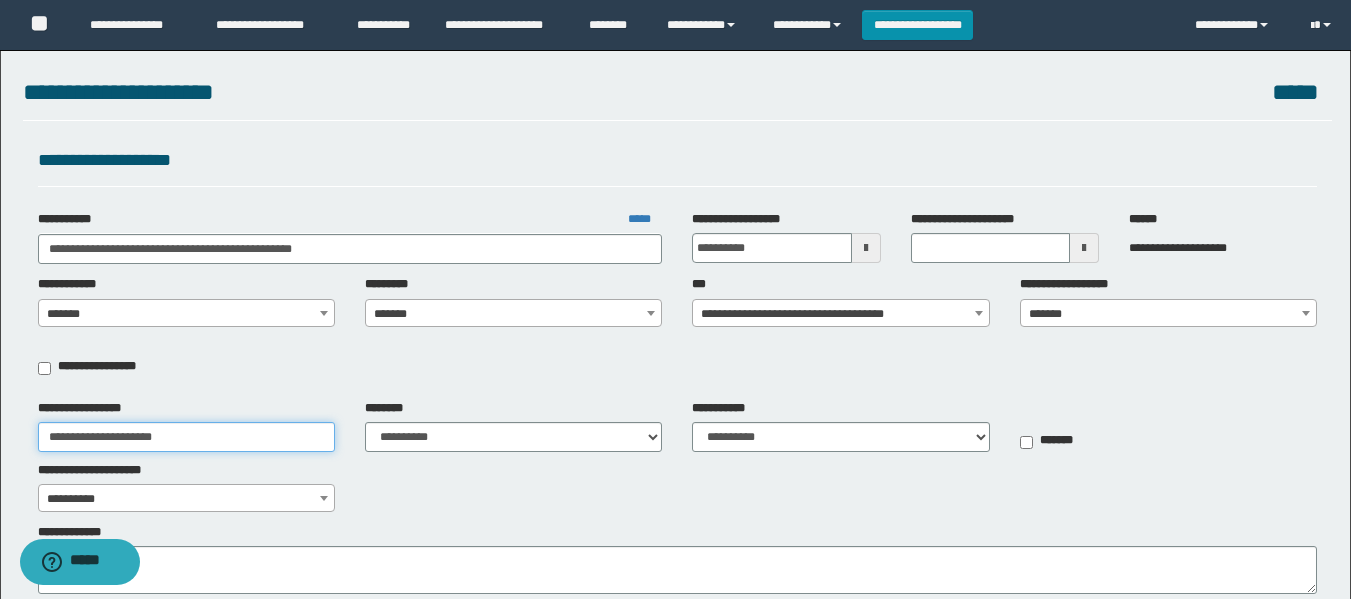type on "**********" 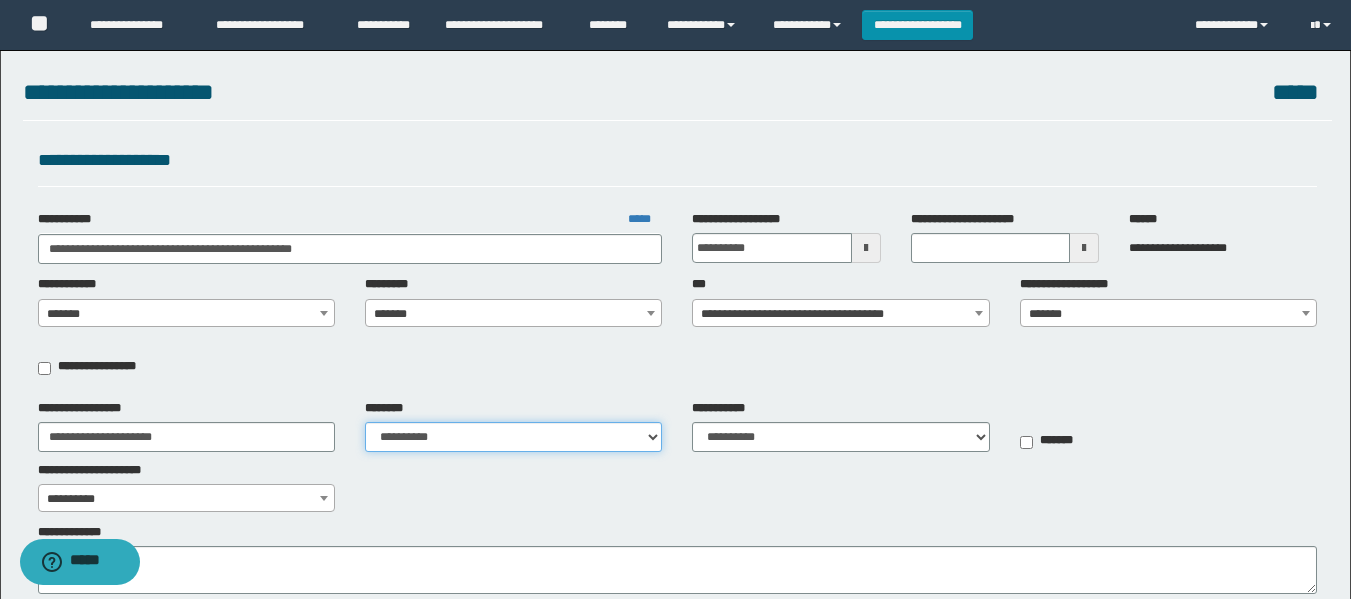 click on "**********" at bounding box center (513, 437) 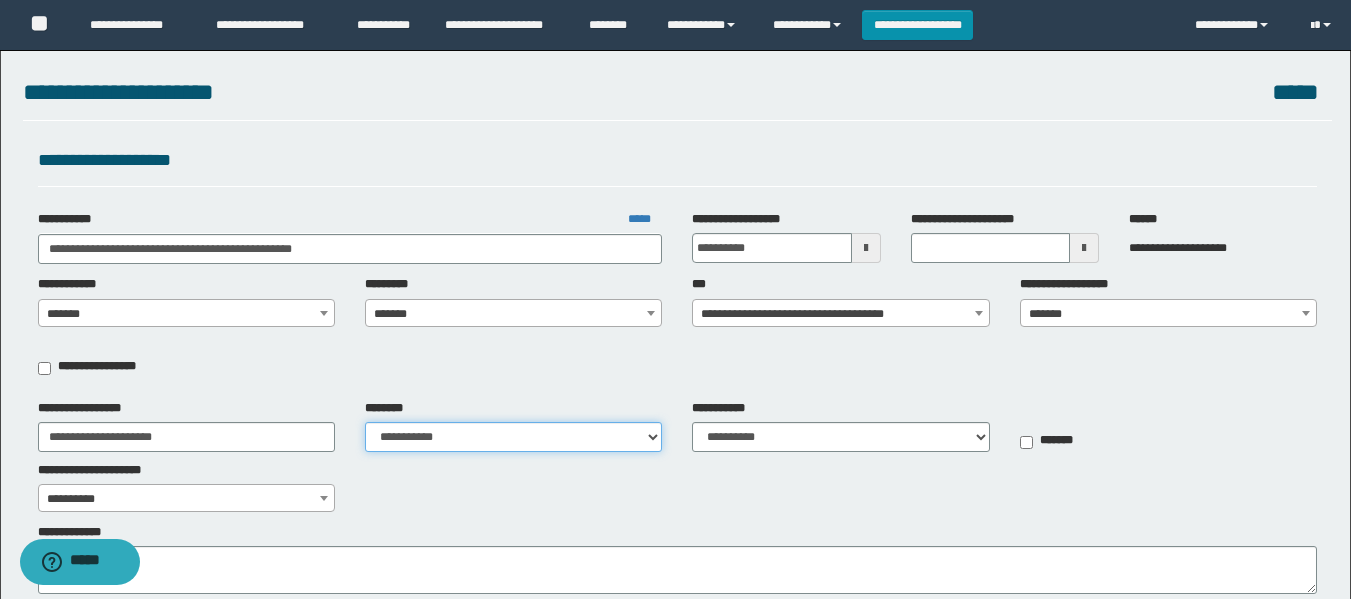 click on "**********" at bounding box center (513, 437) 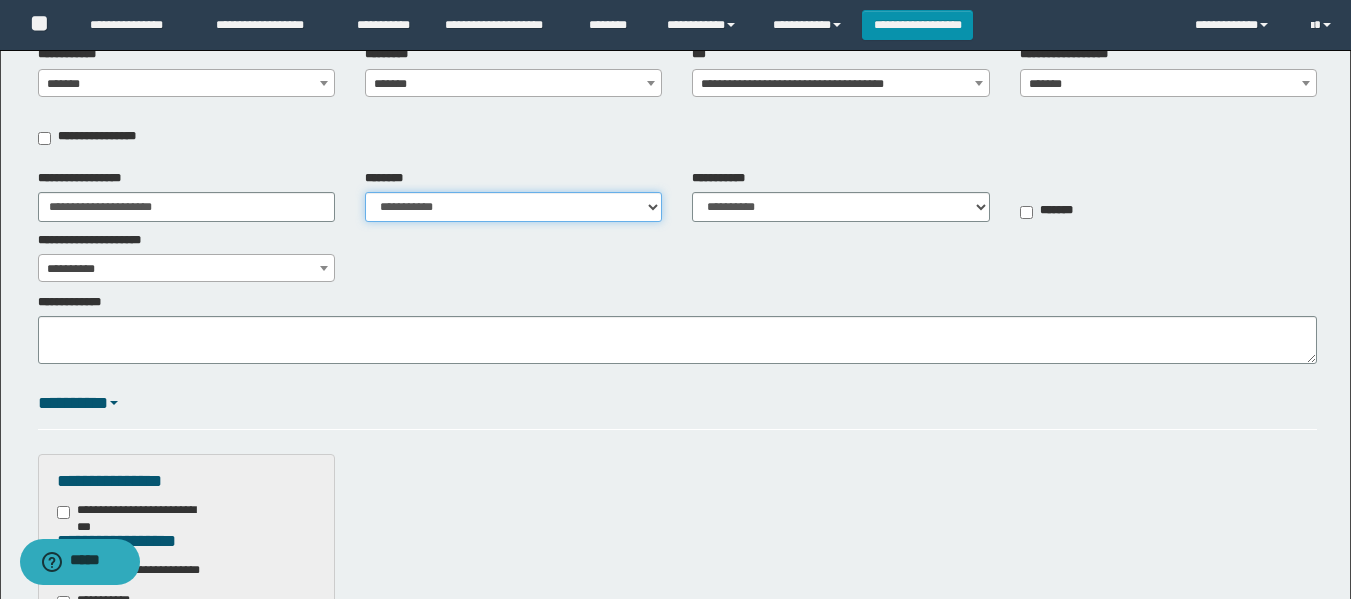 scroll, scrollTop: 400, scrollLeft: 0, axis: vertical 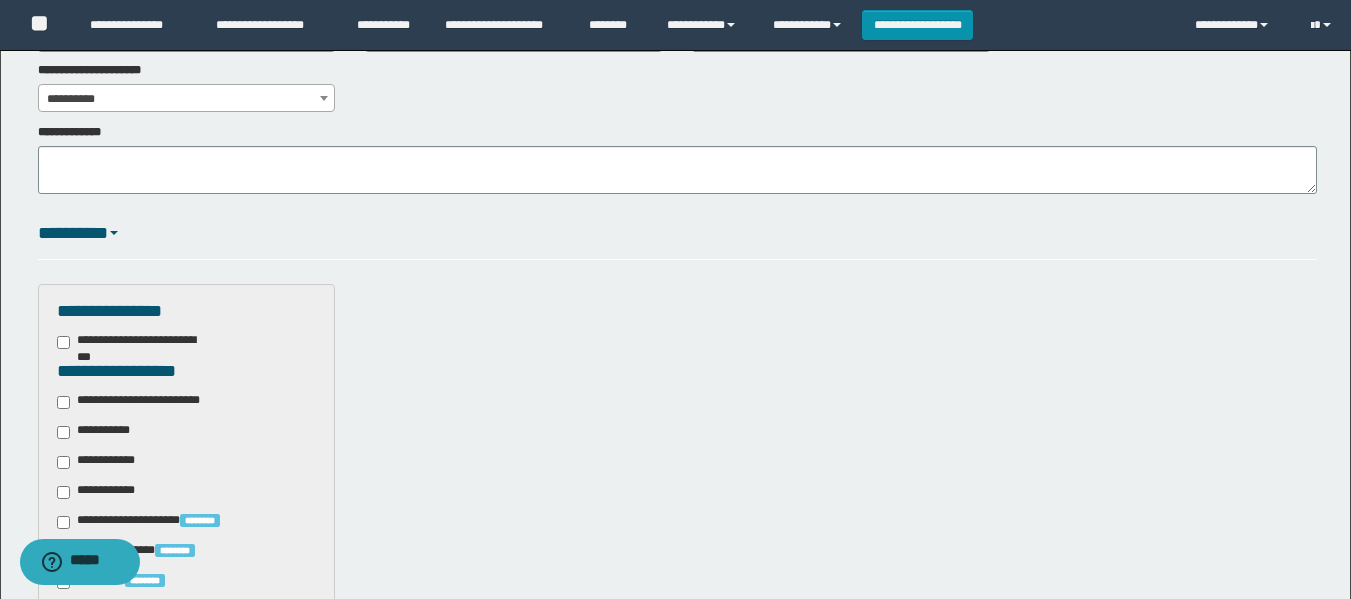 click on "**********" at bounding box center [143, 402] 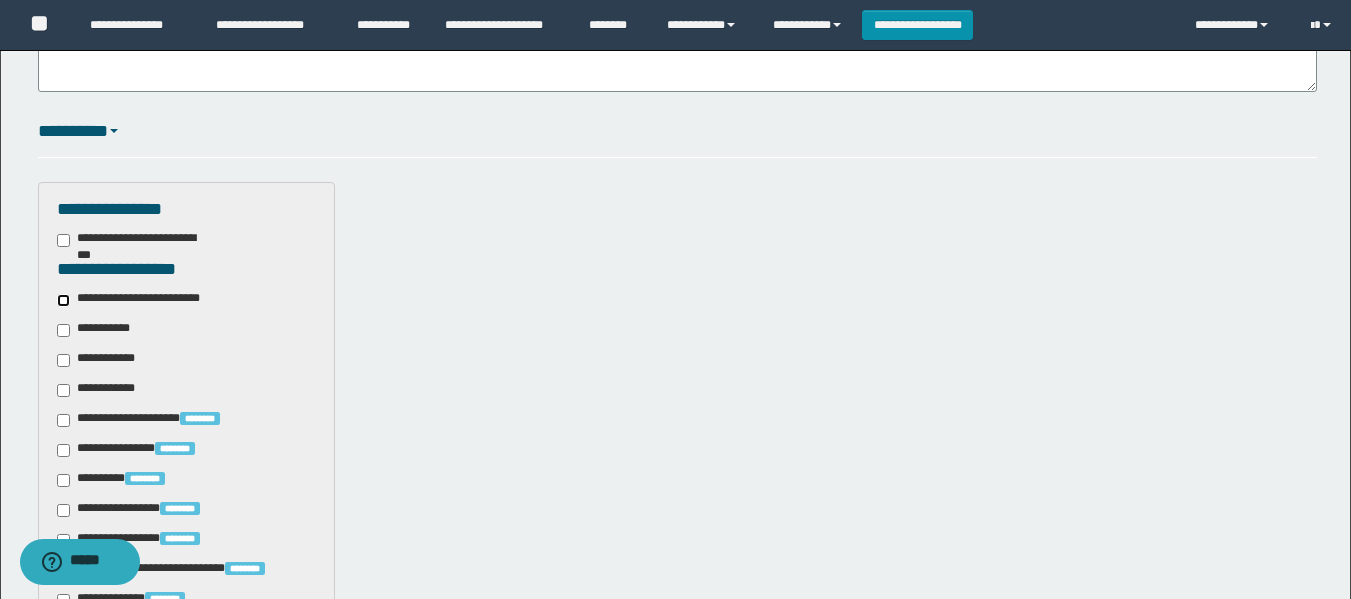 scroll, scrollTop: 700, scrollLeft: 0, axis: vertical 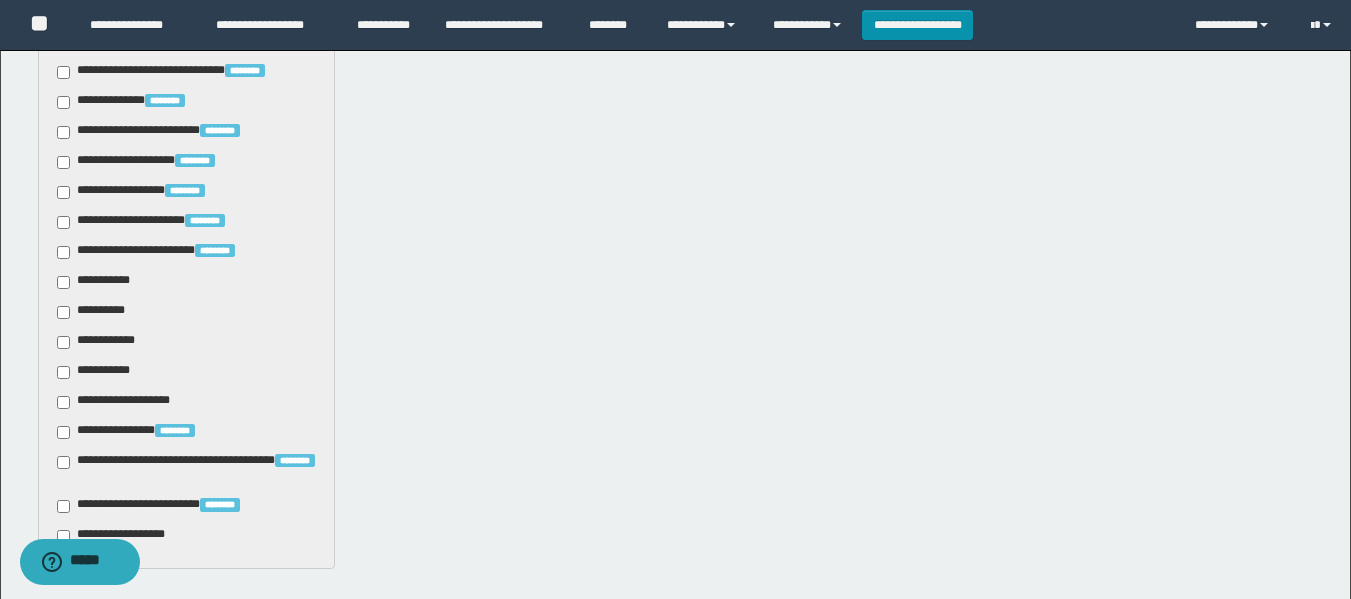click on "**********" at bounding box center (97, 282) 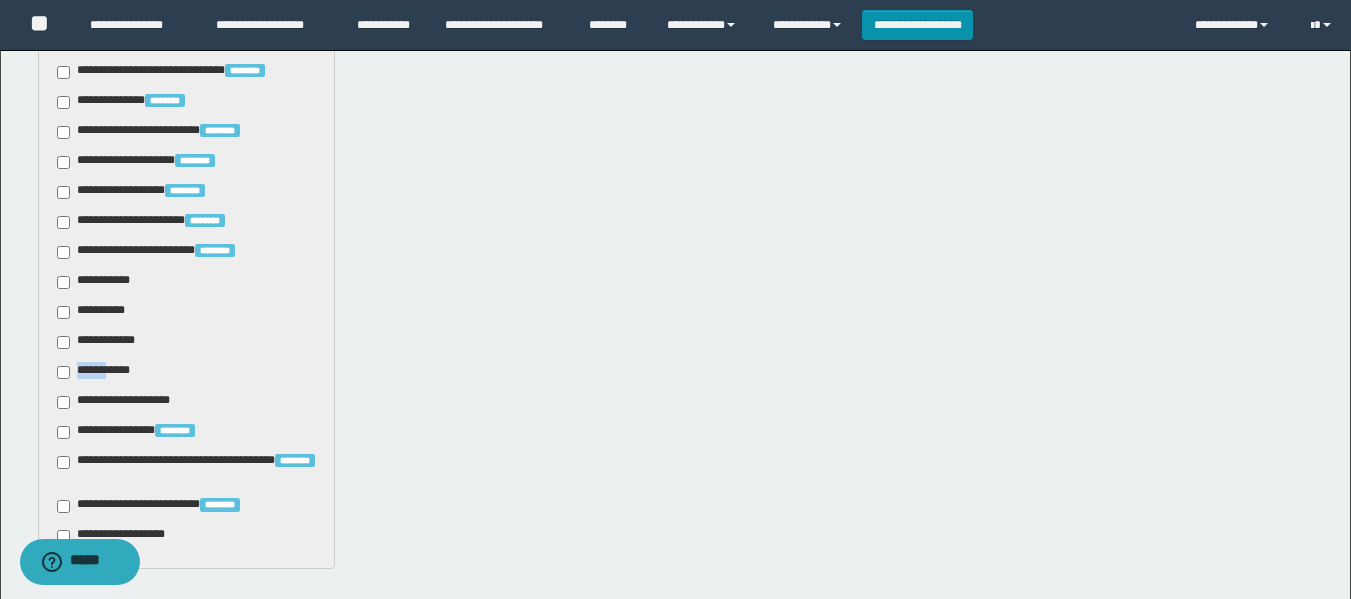 click on "**********" at bounding box center [99, 372] 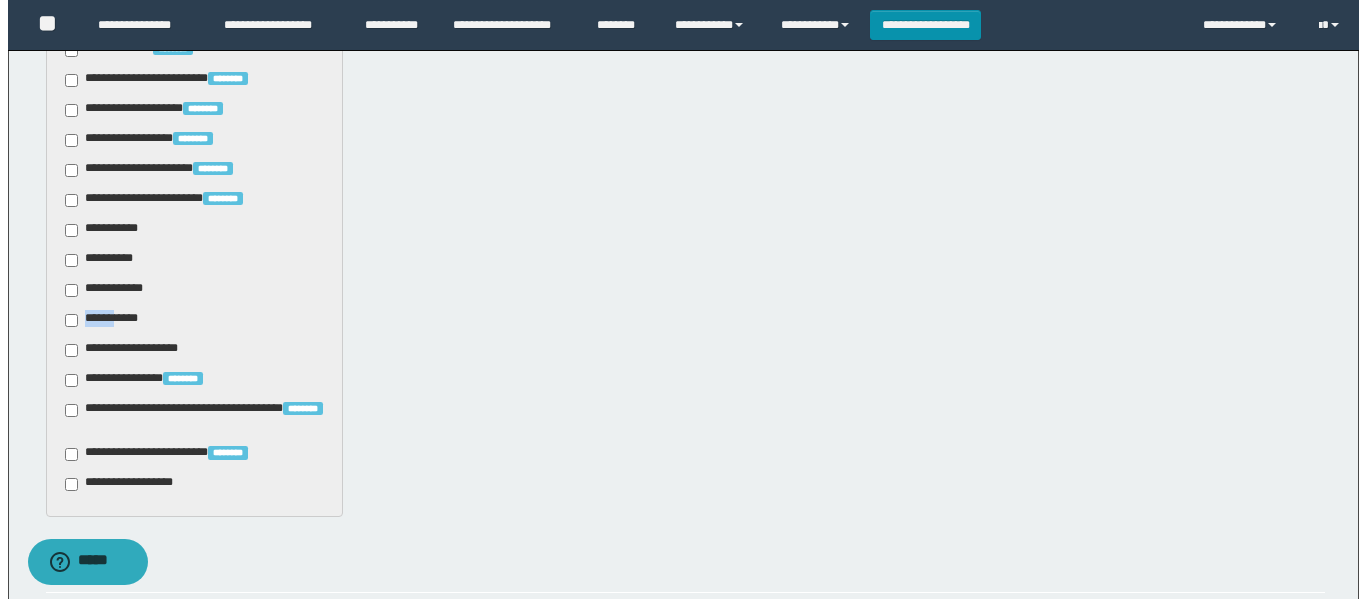 scroll, scrollTop: 1200, scrollLeft: 0, axis: vertical 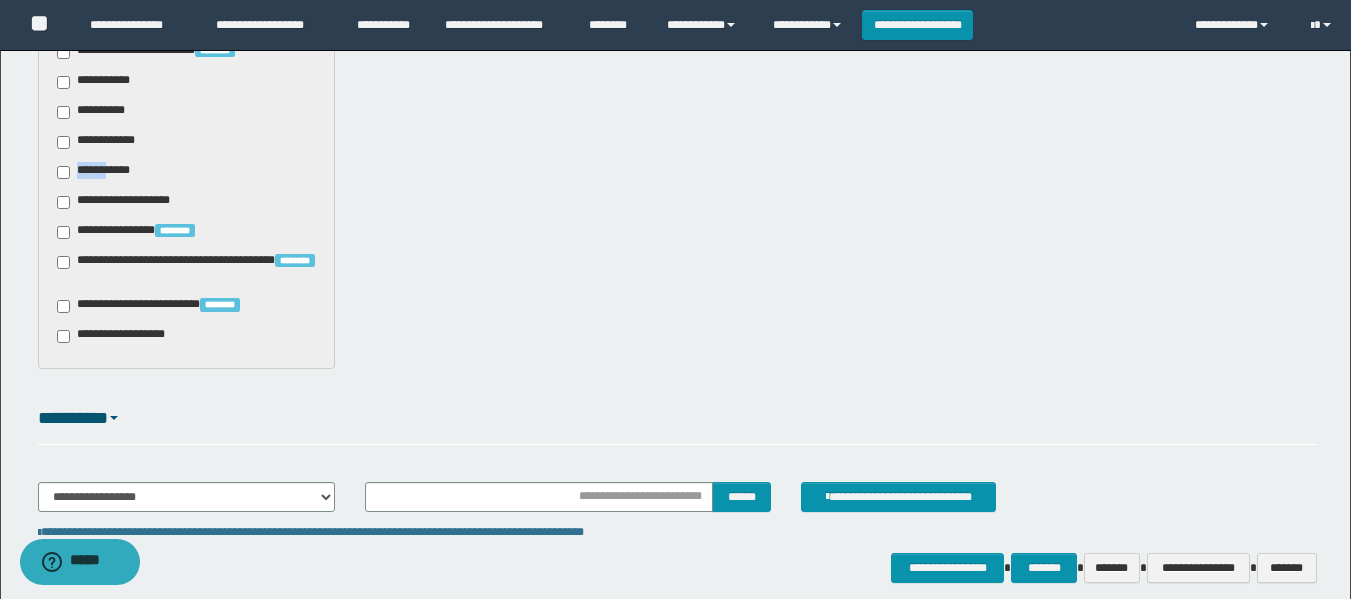click on "**********" at bounding box center (99, 172) 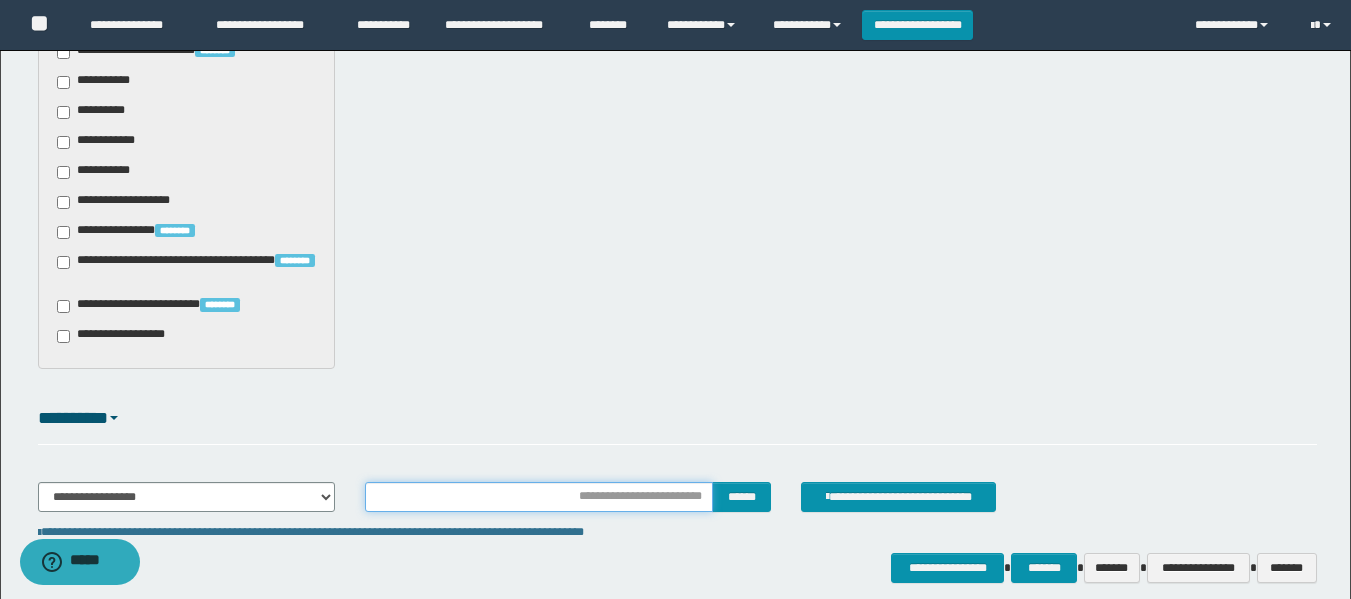 click at bounding box center [539, 497] 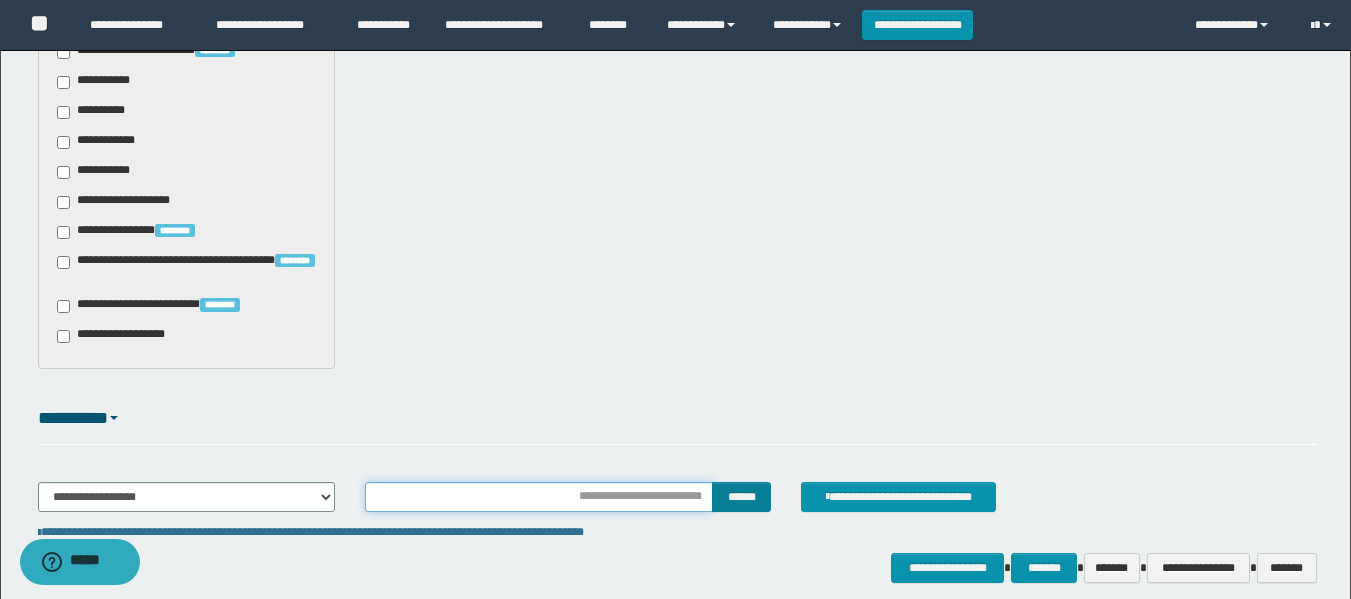 type on "**********" 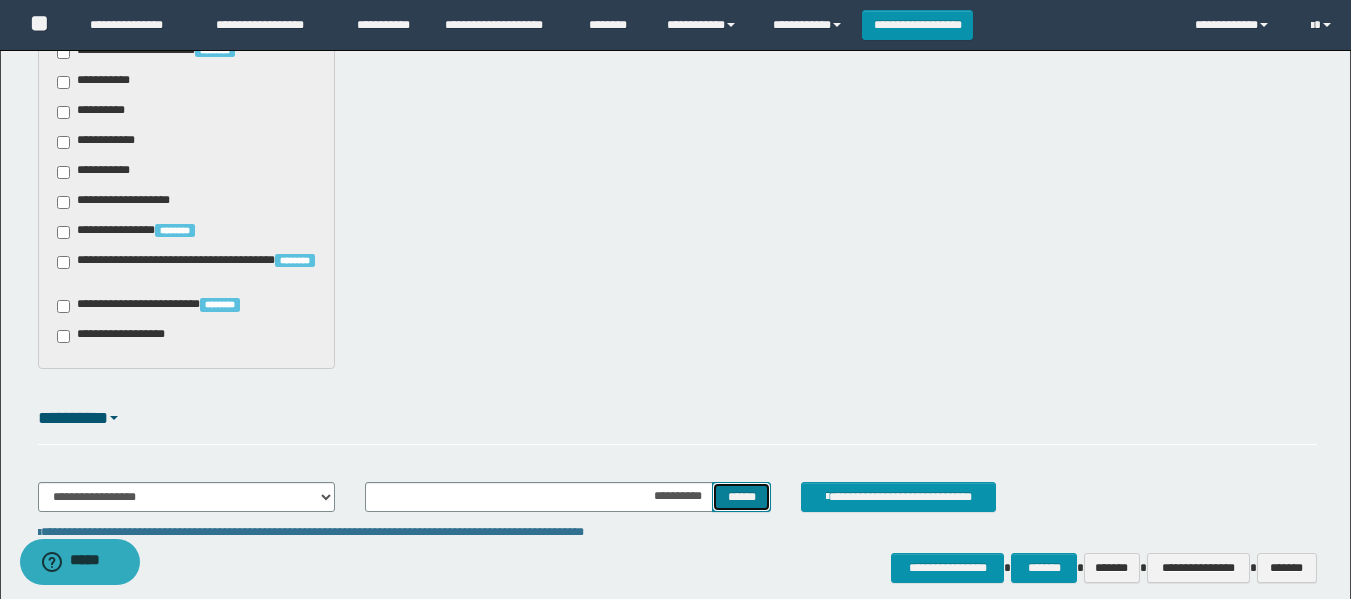 click on "******" at bounding box center [741, 497] 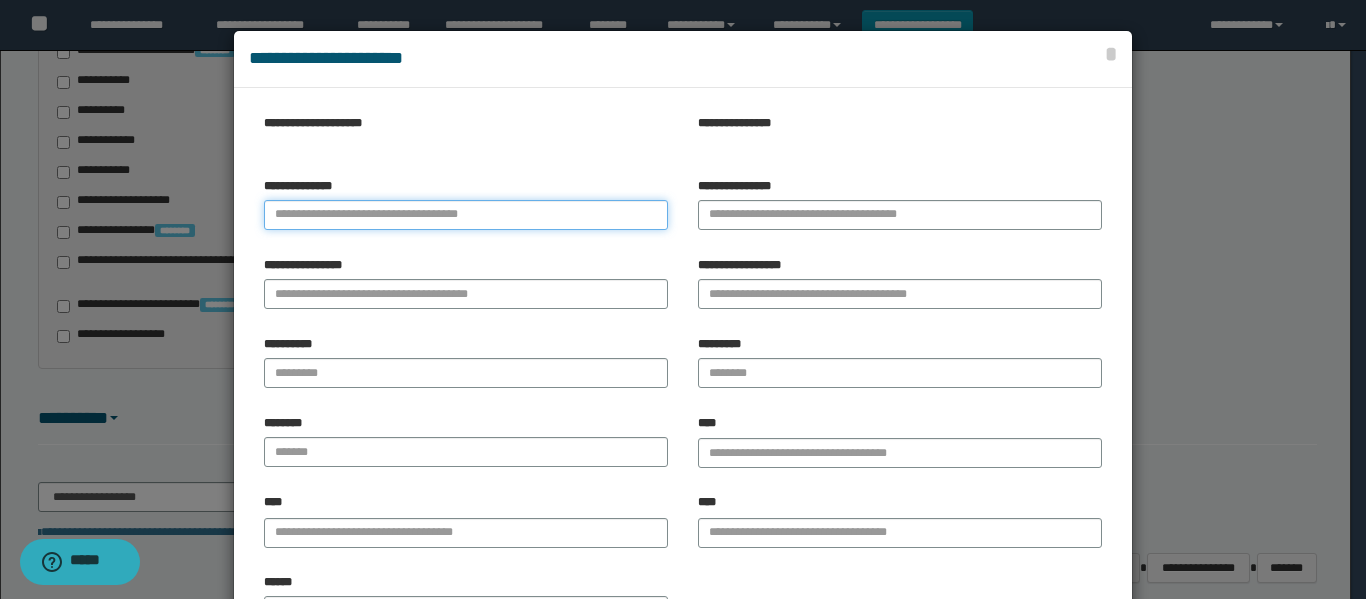 paste on "**********" 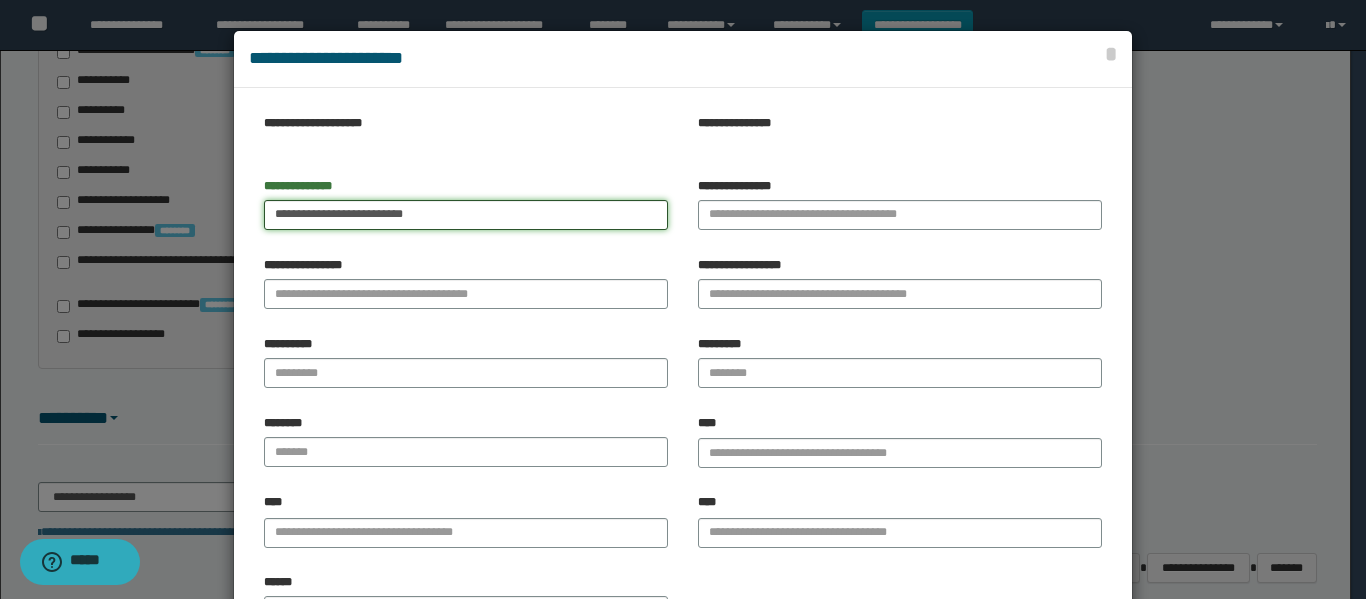 drag, startPoint x: 304, startPoint y: 206, endPoint x: 696, endPoint y: 217, distance: 392.1543 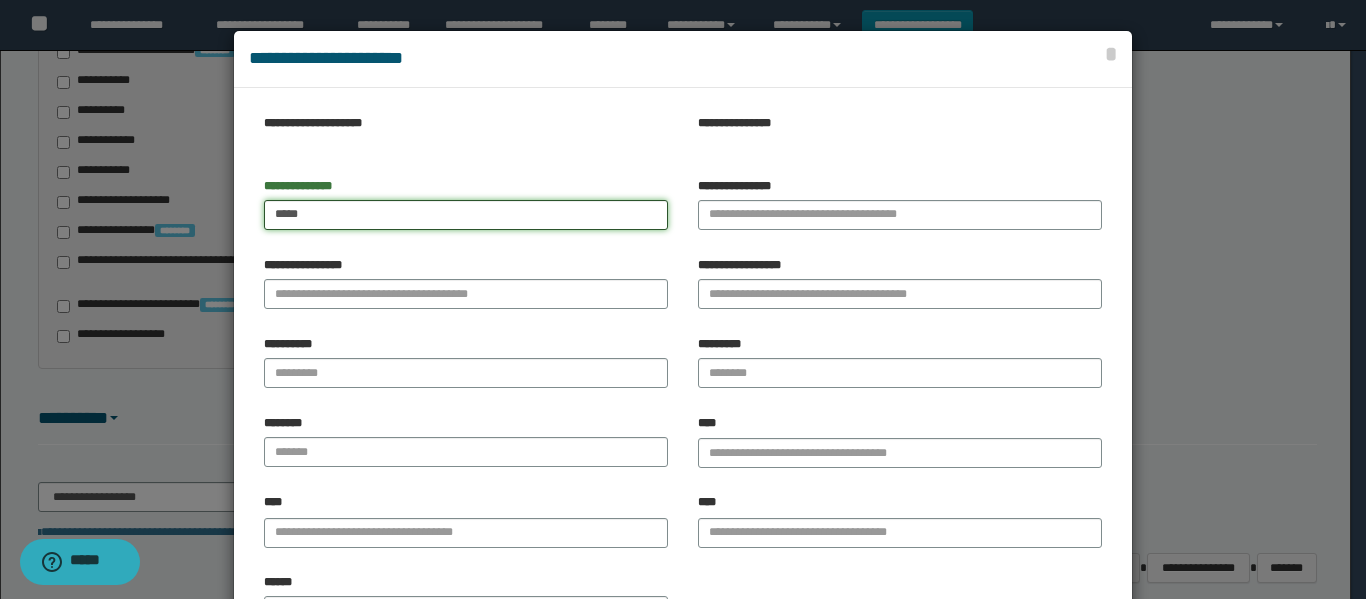type on "****" 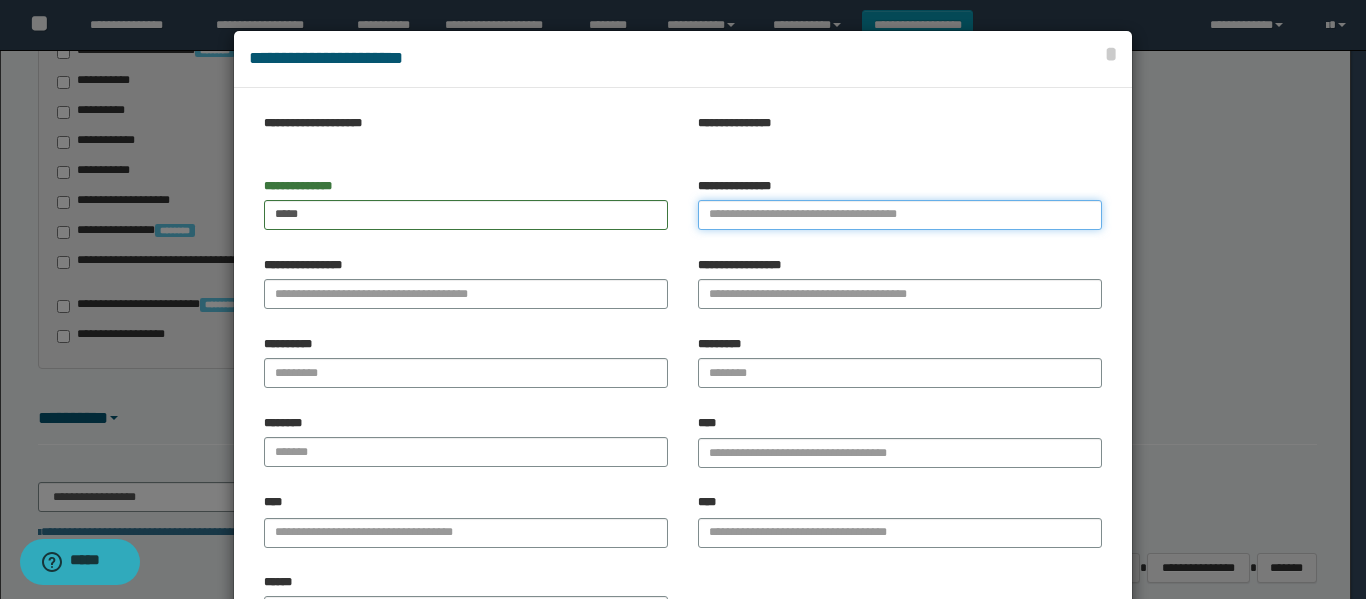 click on "**********" at bounding box center [900, 215] 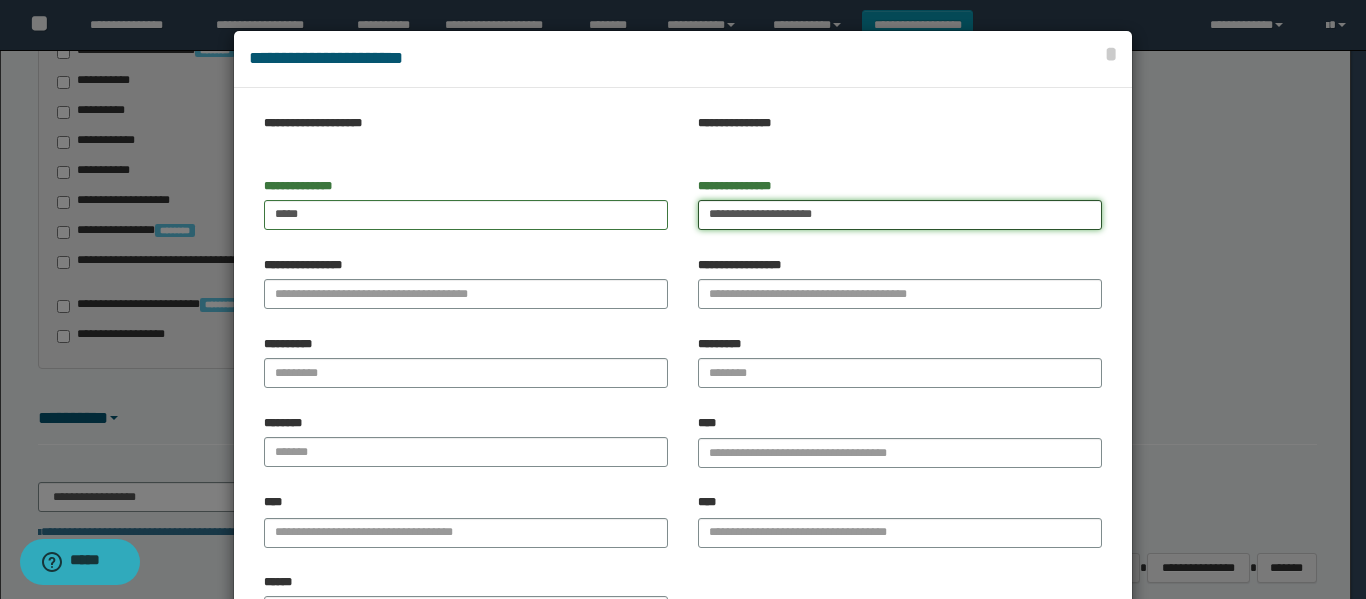 drag, startPoint x: 761, startPoint y: 216, endPoint x: 1000, endPoint y: 234, distance: 239.67686 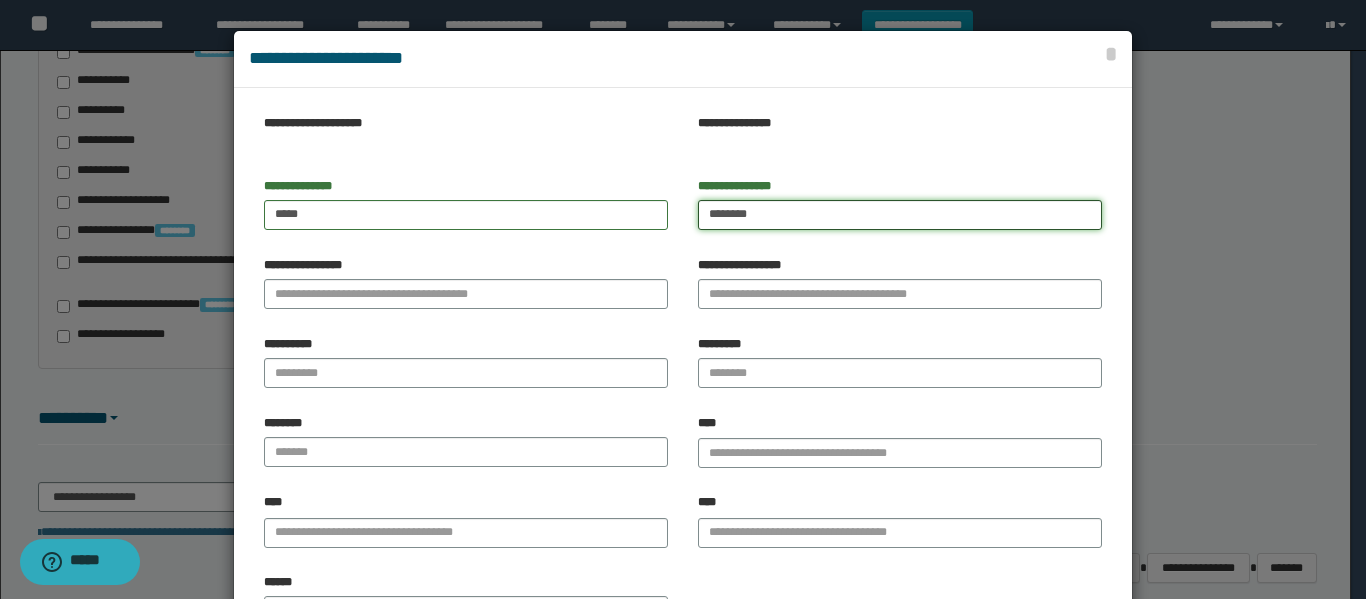 type on "*******" 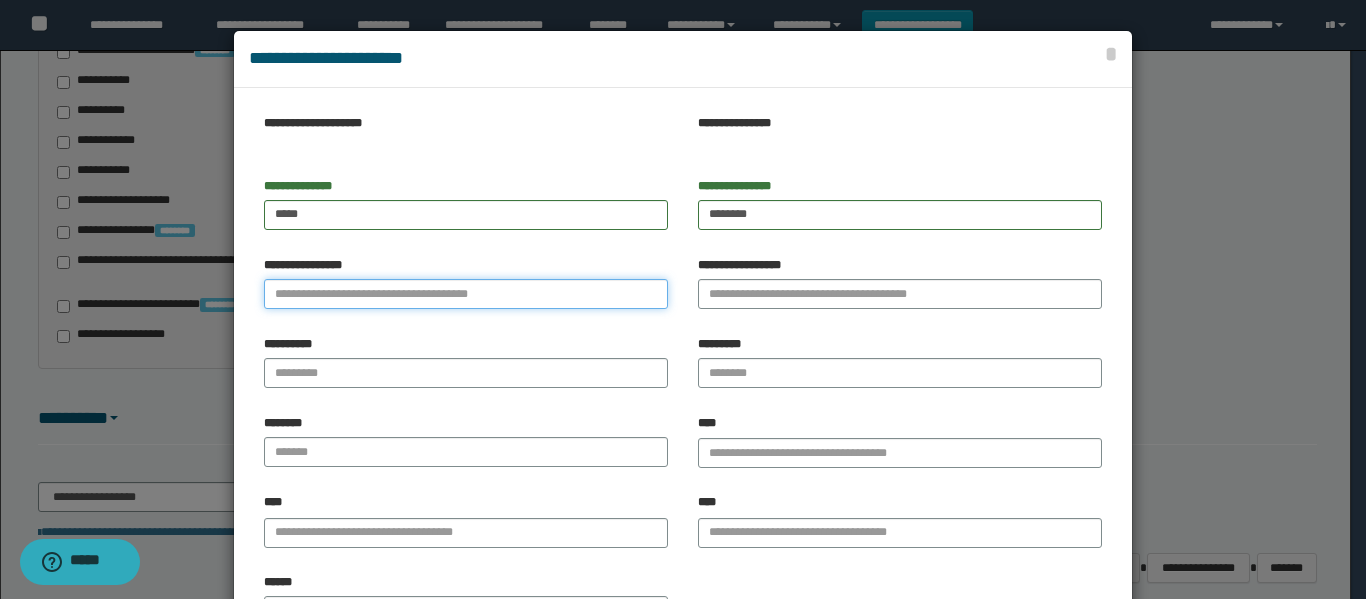click on "**********" at bounding box center [466, 294] 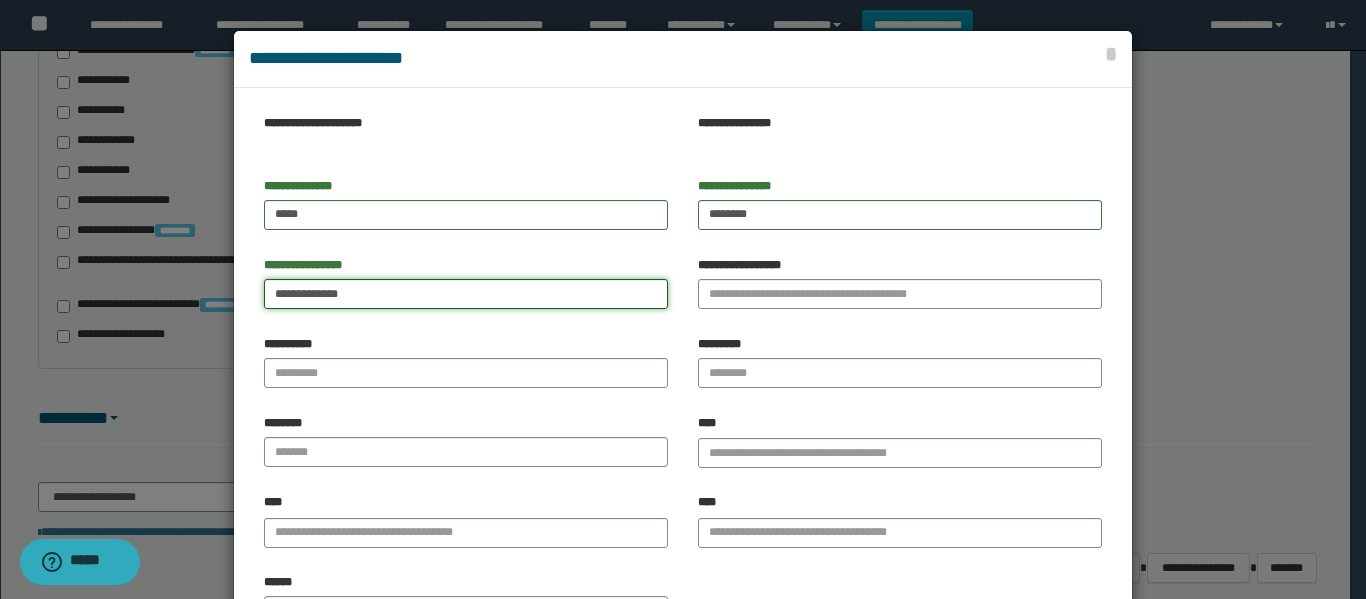 drag, startPoint x: 304, startPoint y: 291, endPoint x: 517, endPoint y: 302, distance: 213.28384 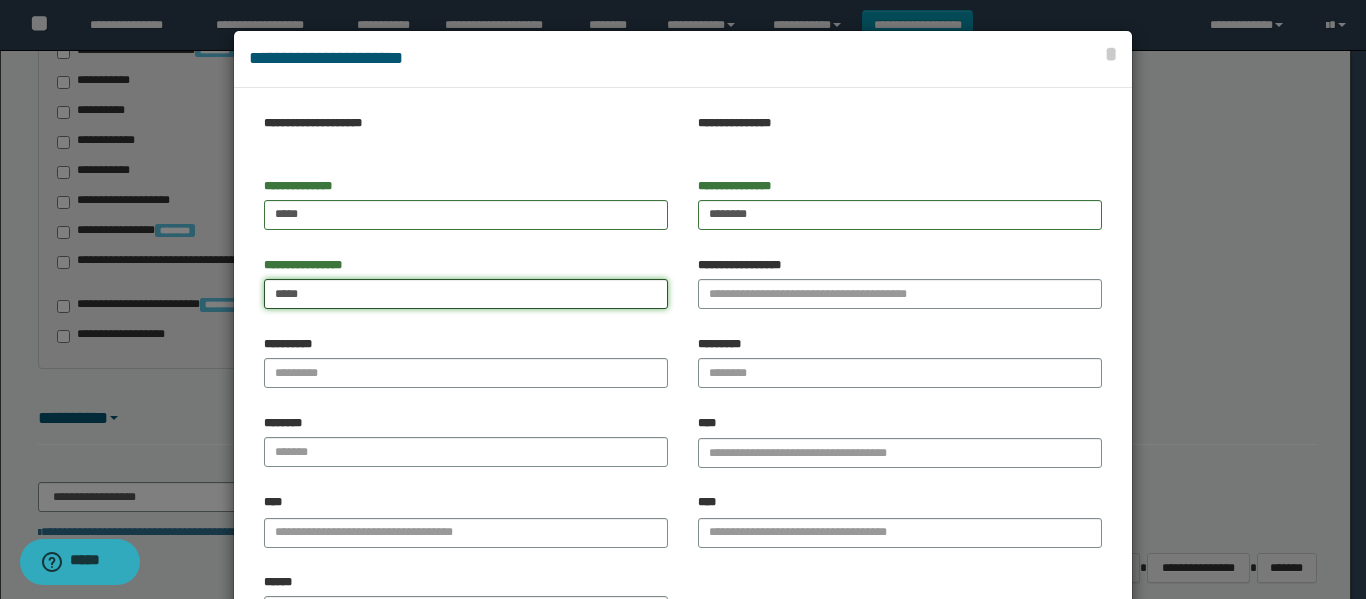 type on "****" 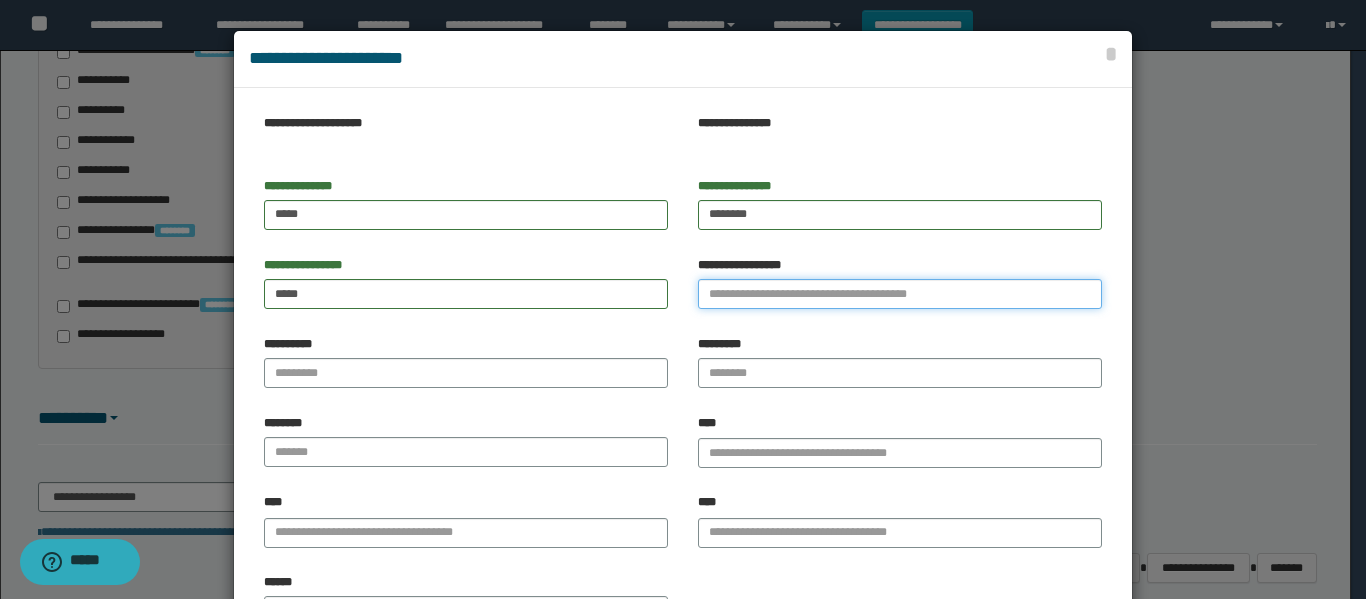 click on "**********" at bounding box center [900, 294] 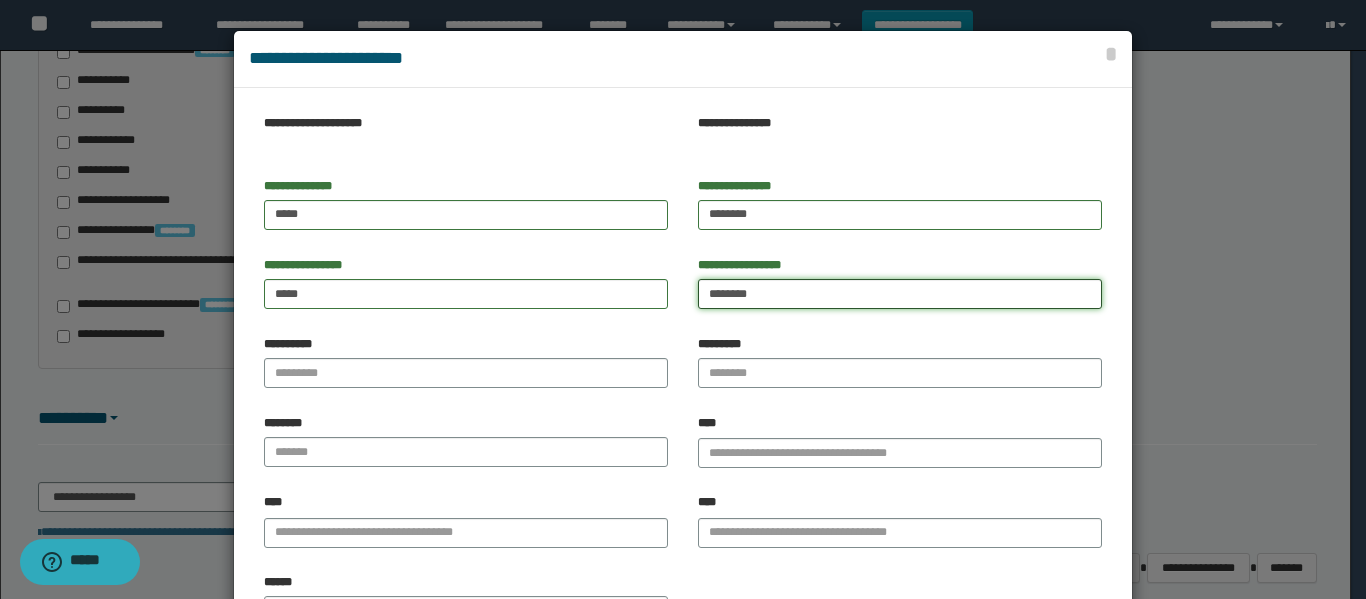 type on "********" 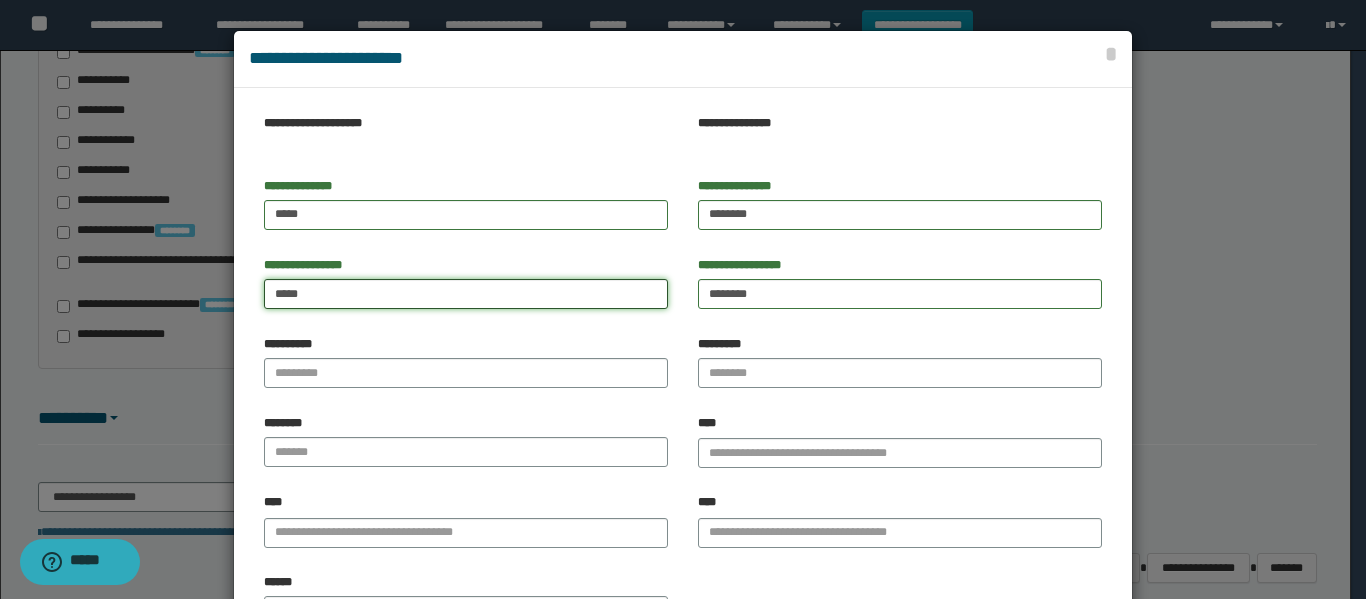 click on "****" at bounding box center [466, 294] 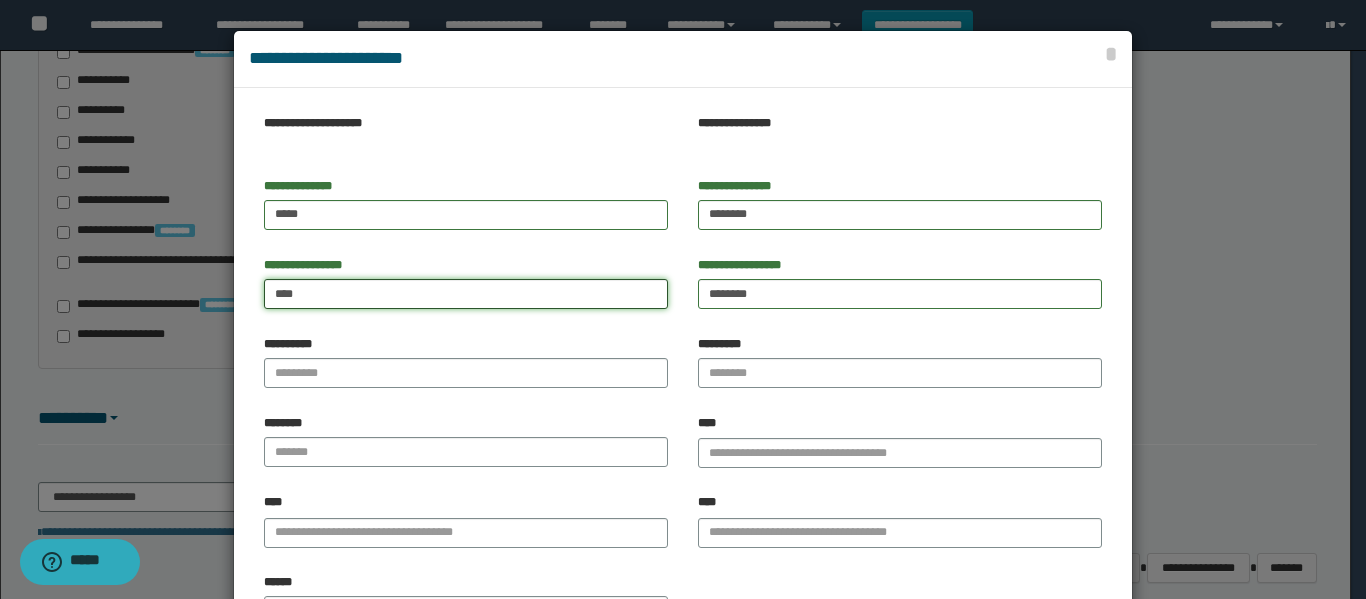 type on "****" 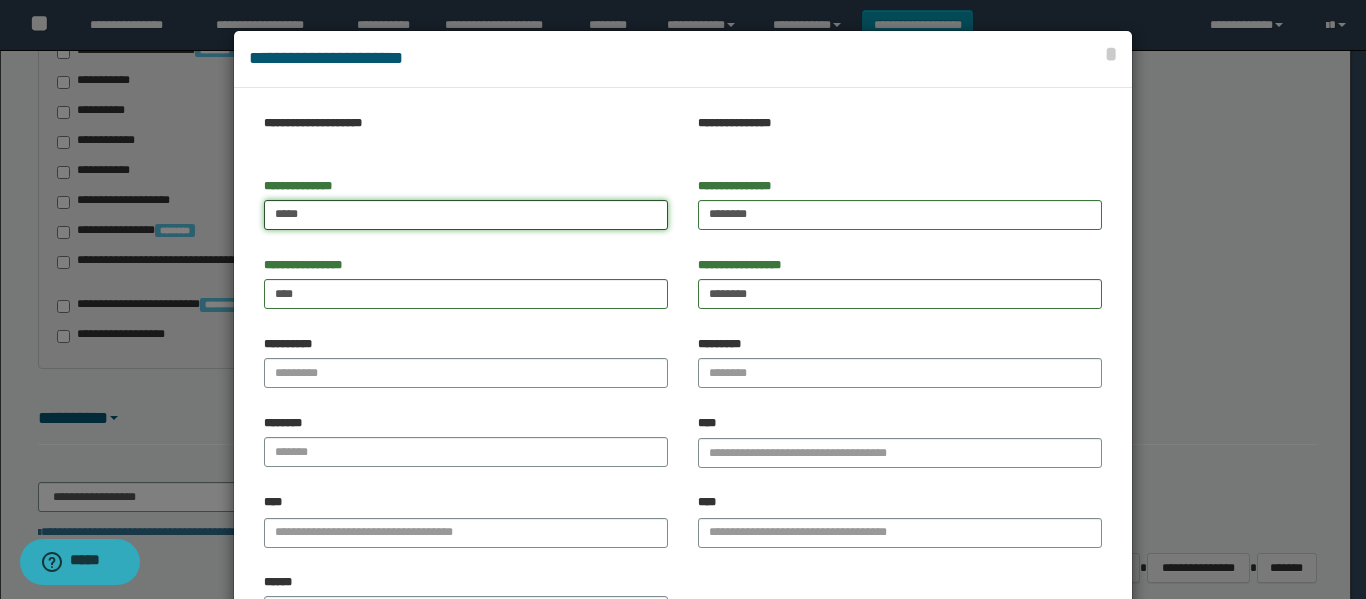 click on "****" at bounding box center [466, 215] 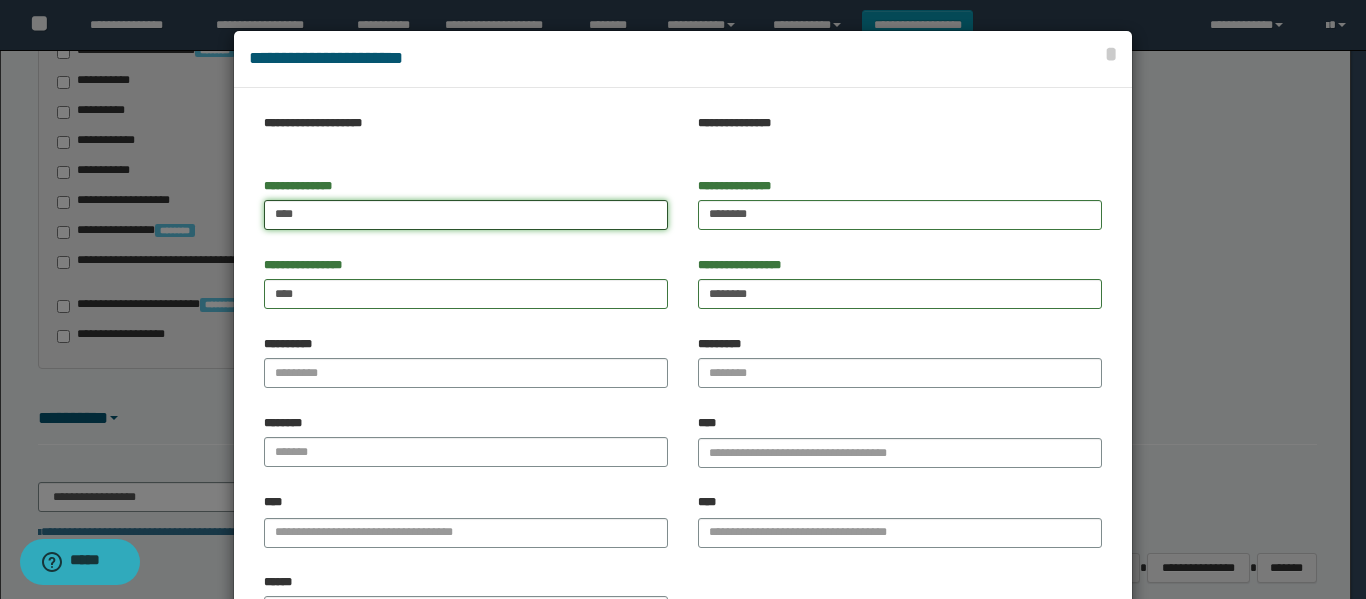 type on "****" 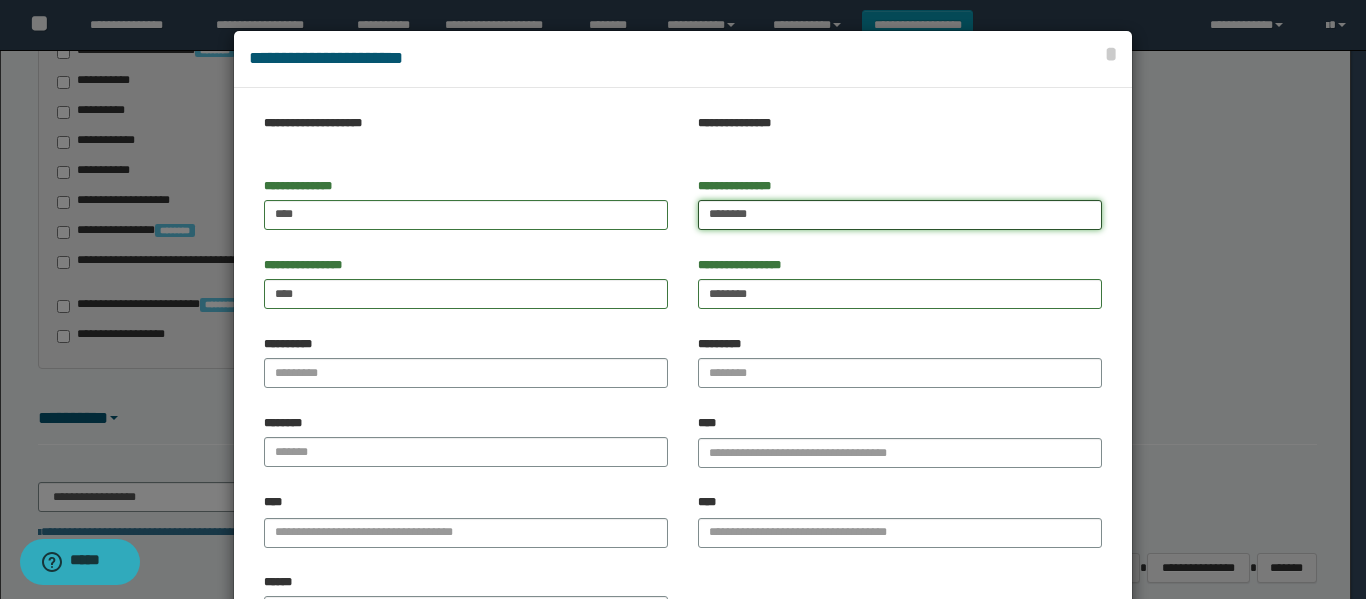 click on "*******" at bounding box center (900, 215) 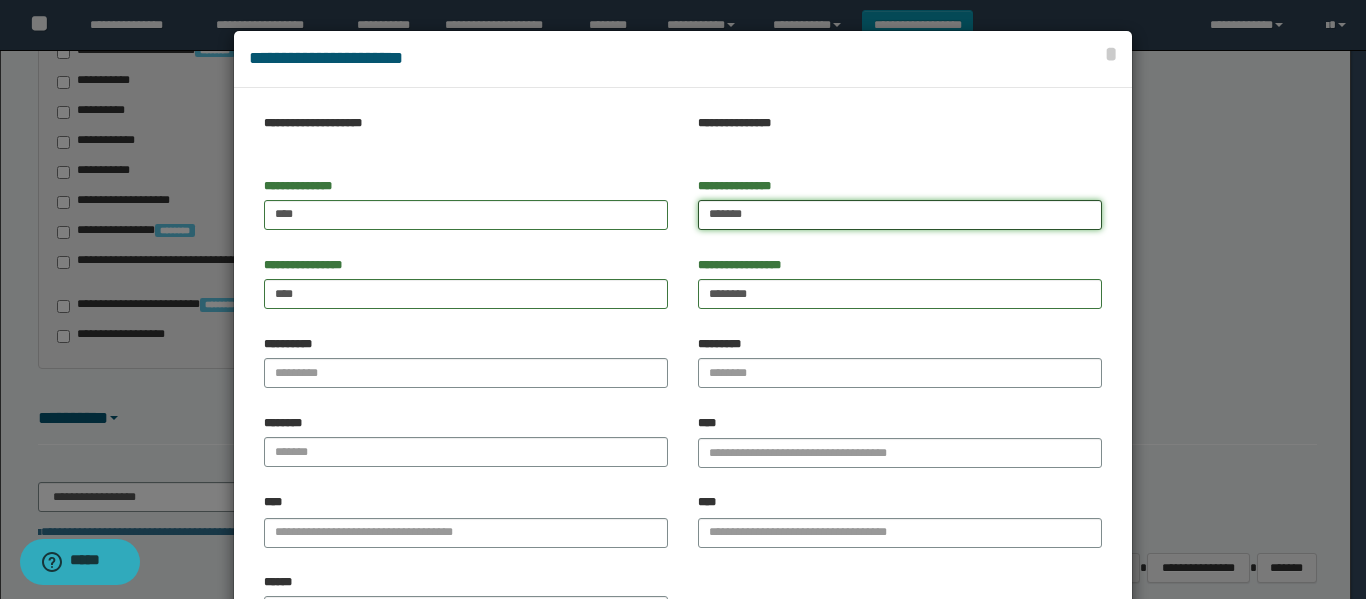 type on "*******" 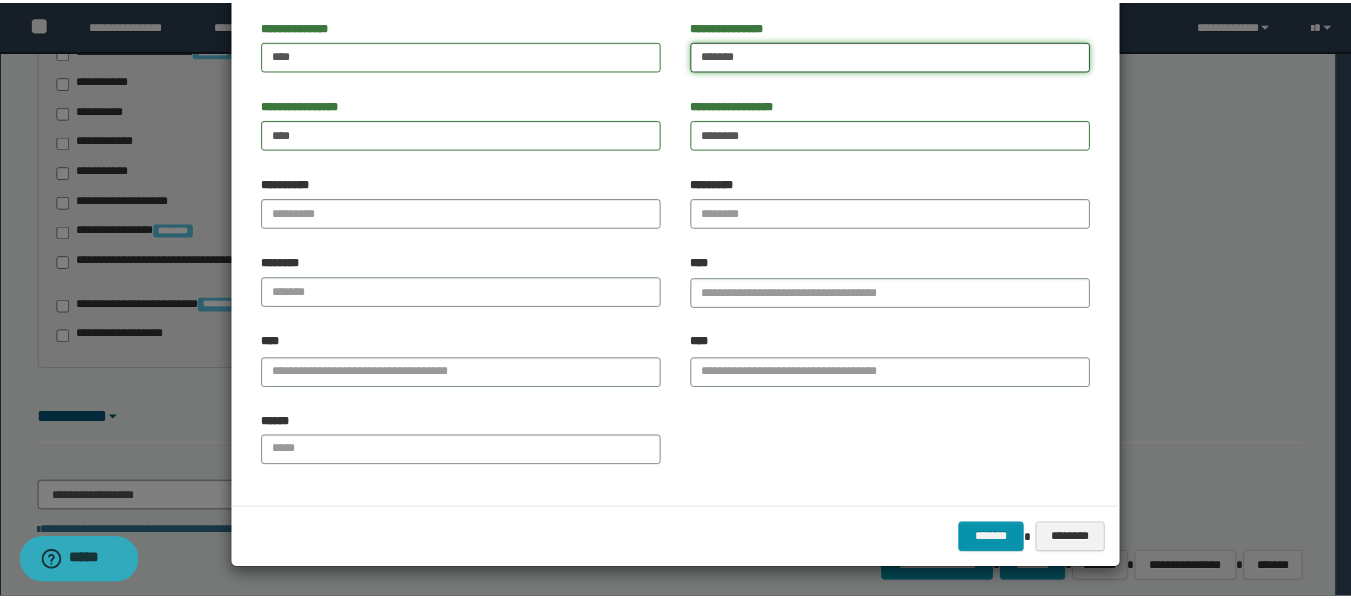 scroll, scrollTop: 161, scrollLeft: 0, axis: vertical 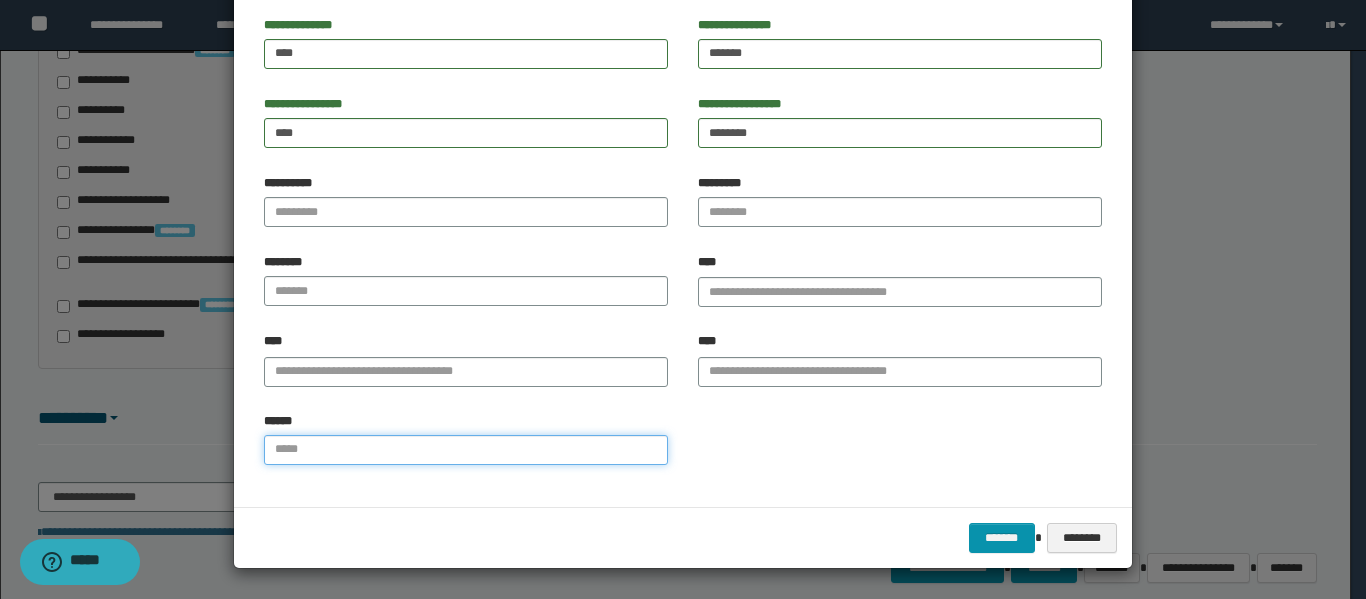 drag, startPoint x: 478, startPoint y: 440, endPoint x: 499, endPoint y: 441, distance: 21.023796 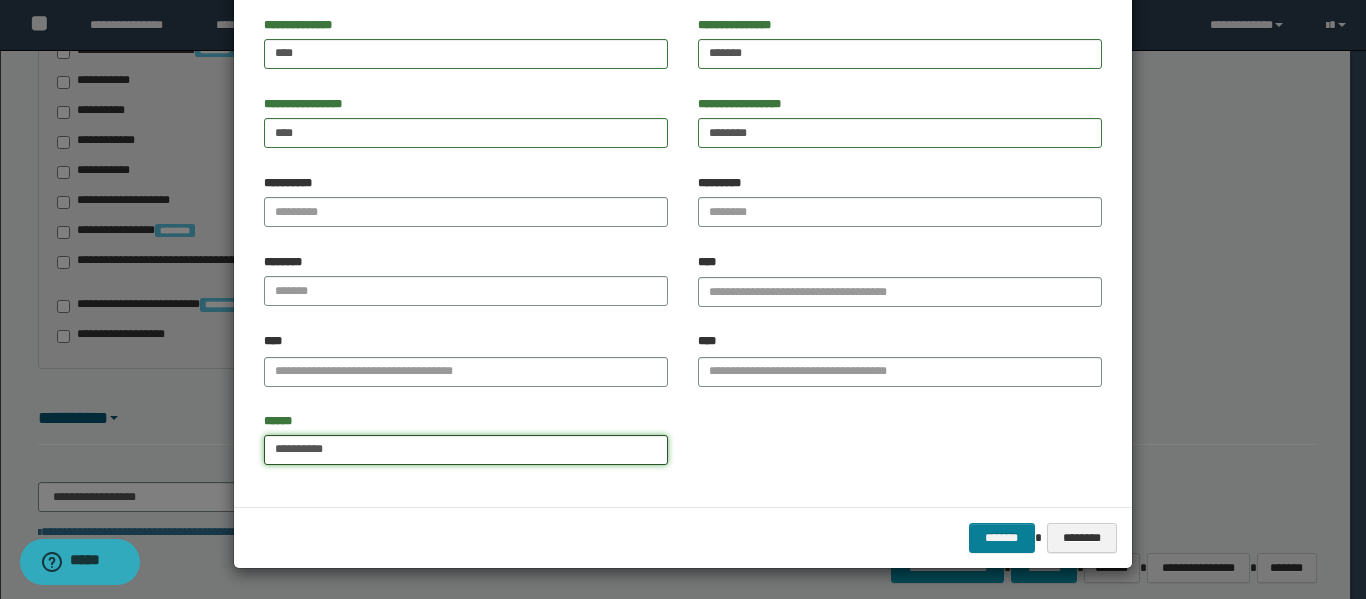 type on "**********" 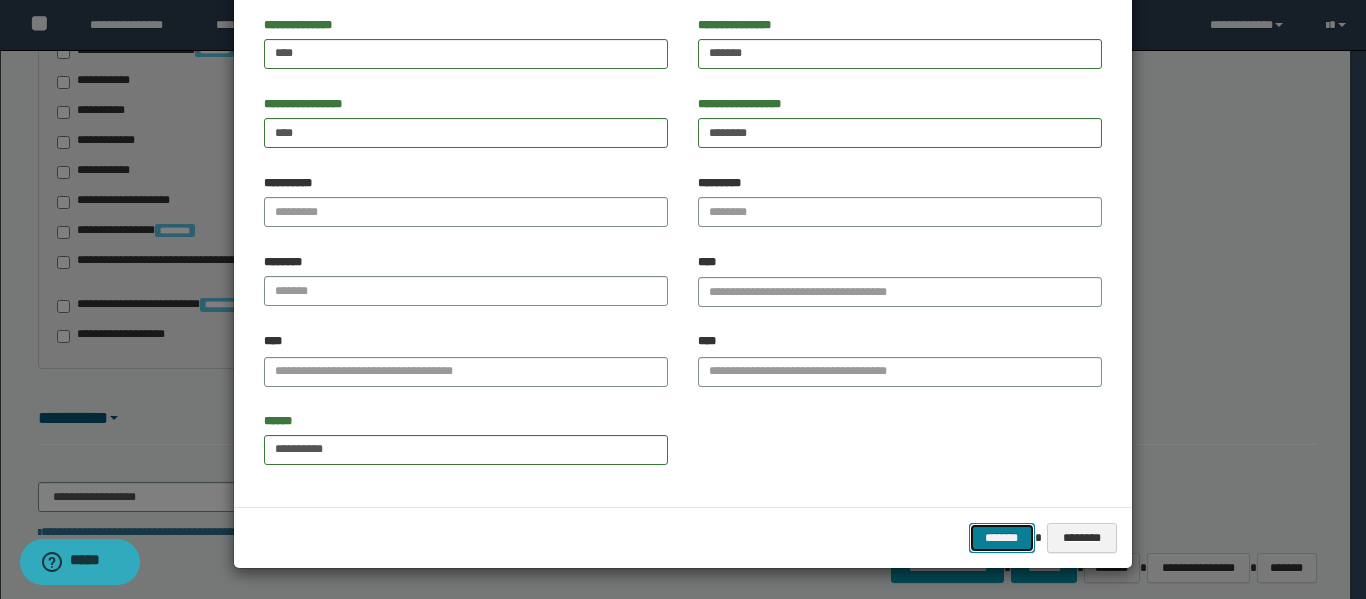 click on "*******" at bounding box center [1002, 538] 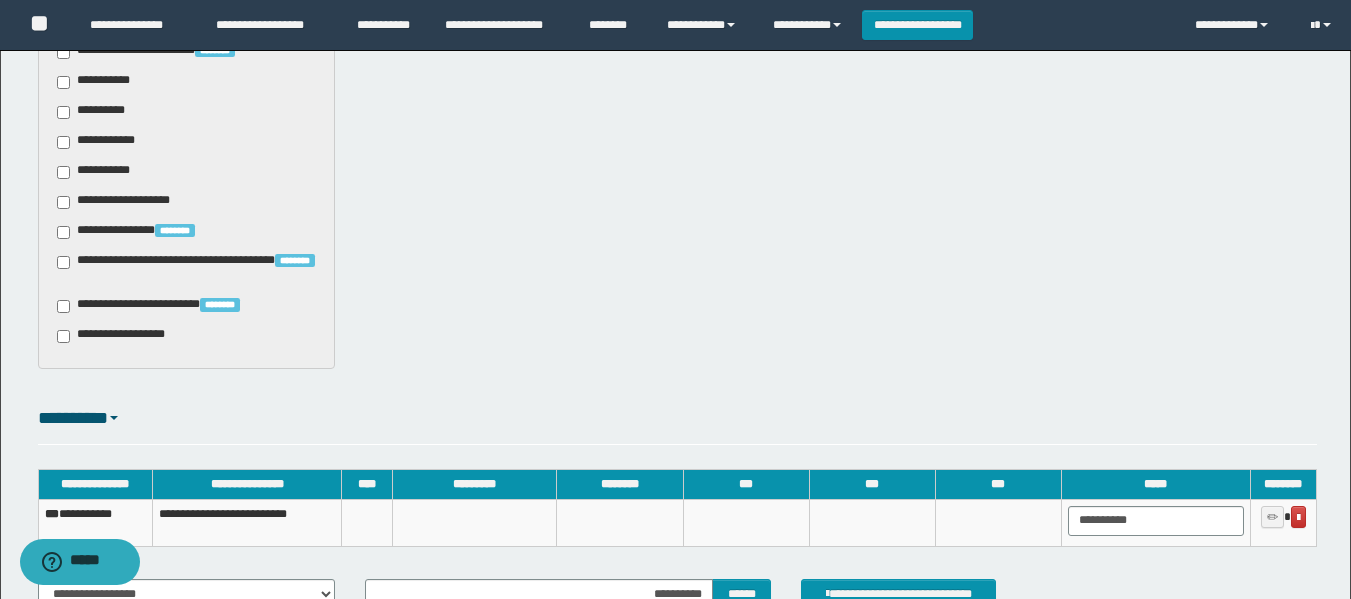 click on "**********" at bounding box center (95, 522) 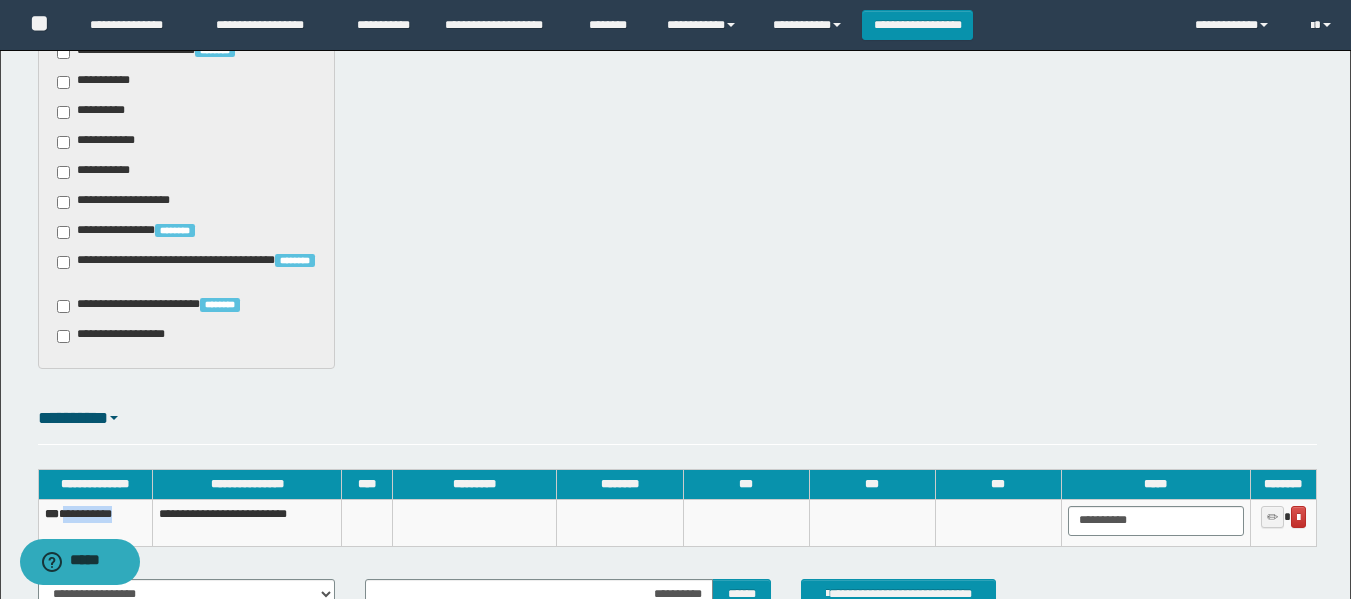 click on "**********" at bounding box center [95, 522] 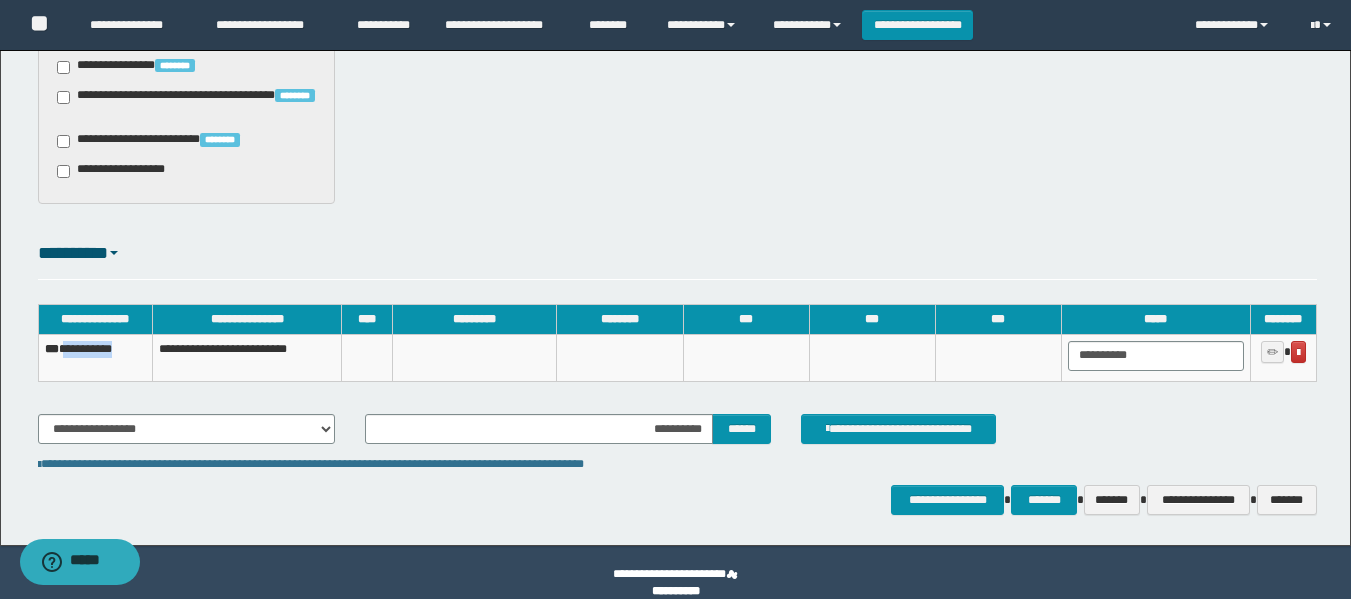 scroll, scrollTop: 1387, scrollLeft: 0, axis: vertical 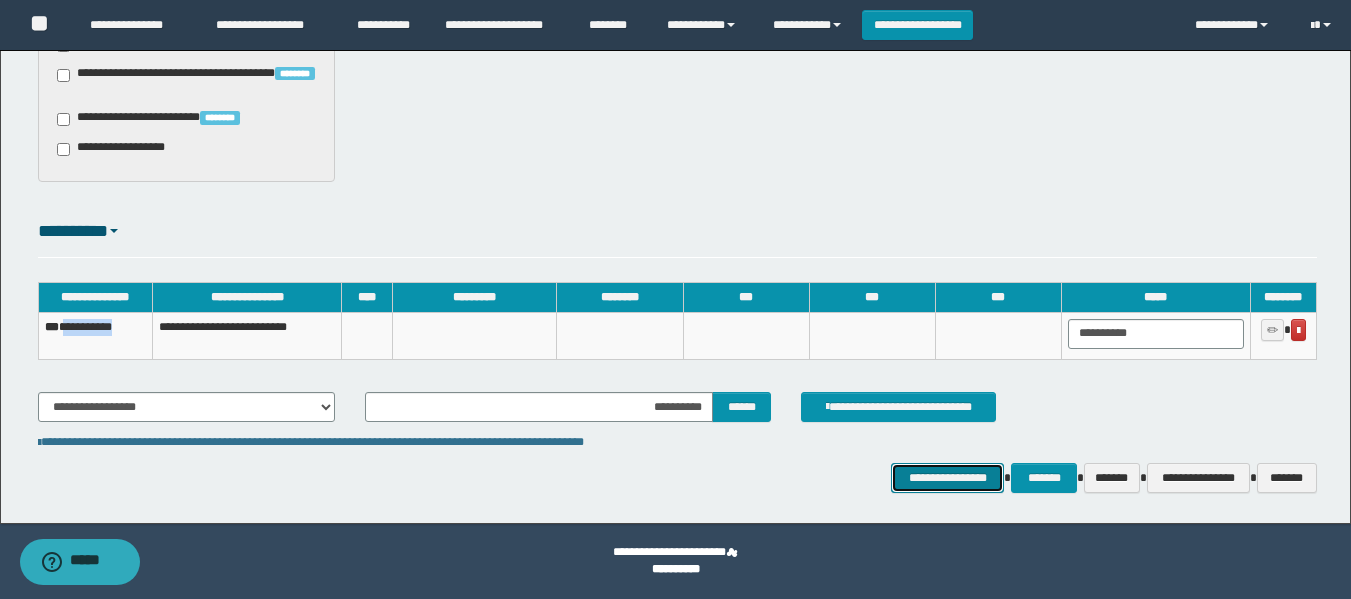 click on "**********" at bounding box center (947, 478) 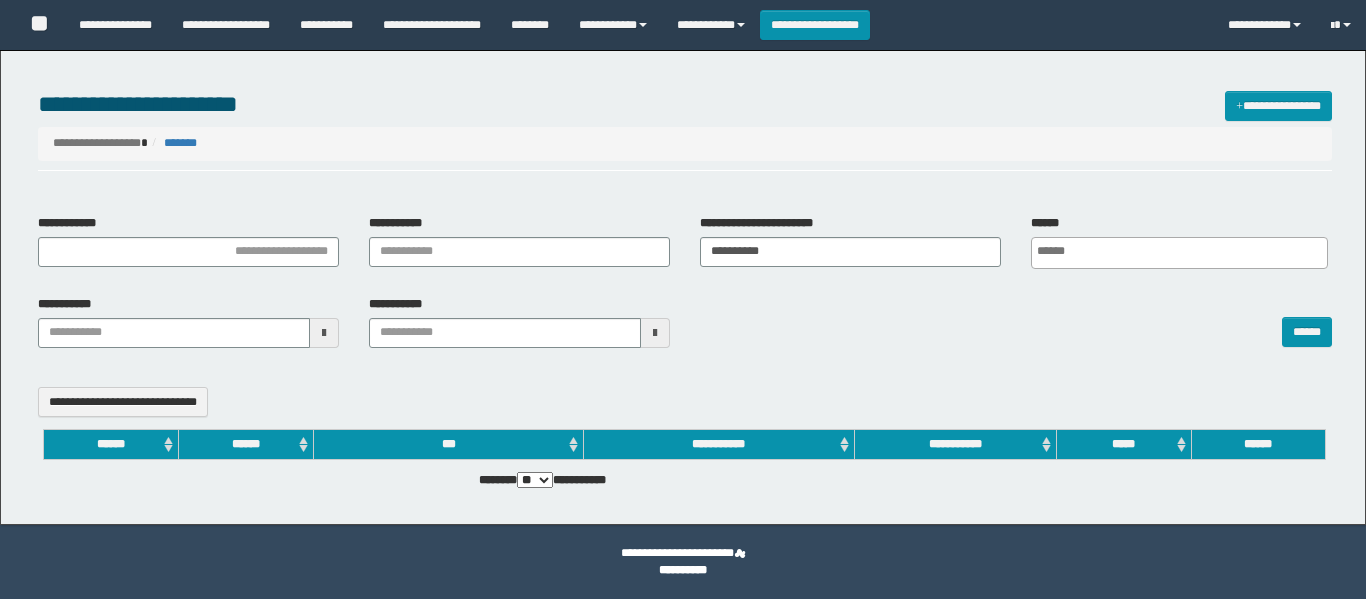 select 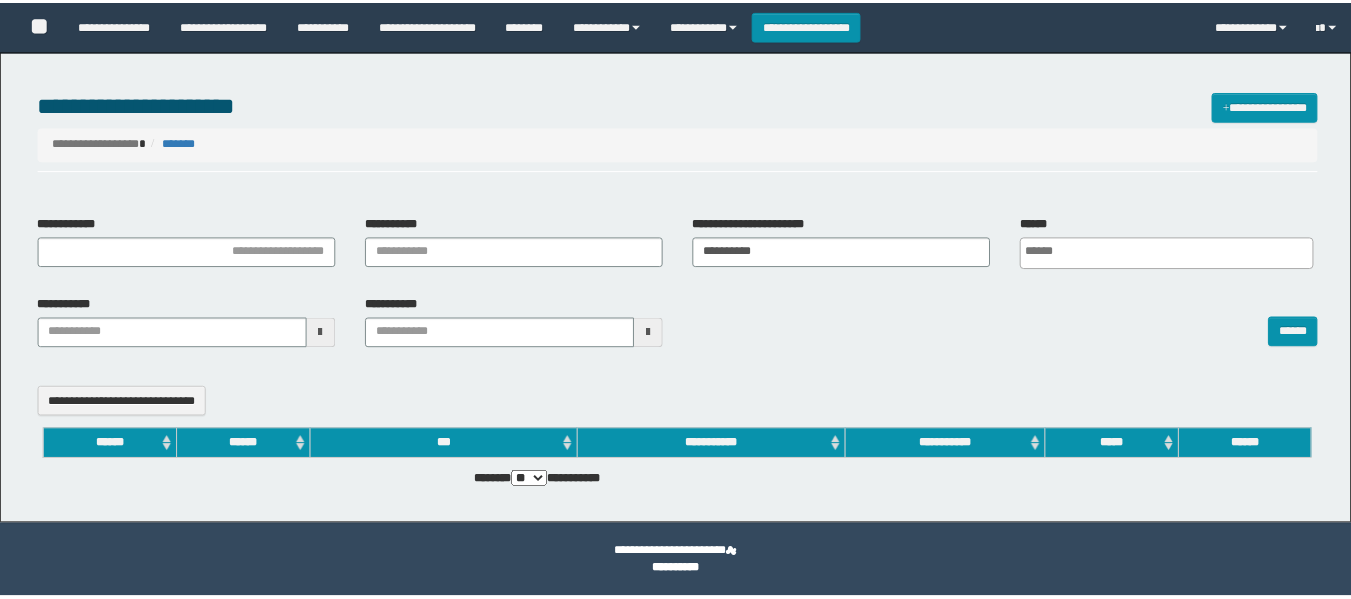 scroll, scrollTop: 0, scrollLeft: 0, axis: both 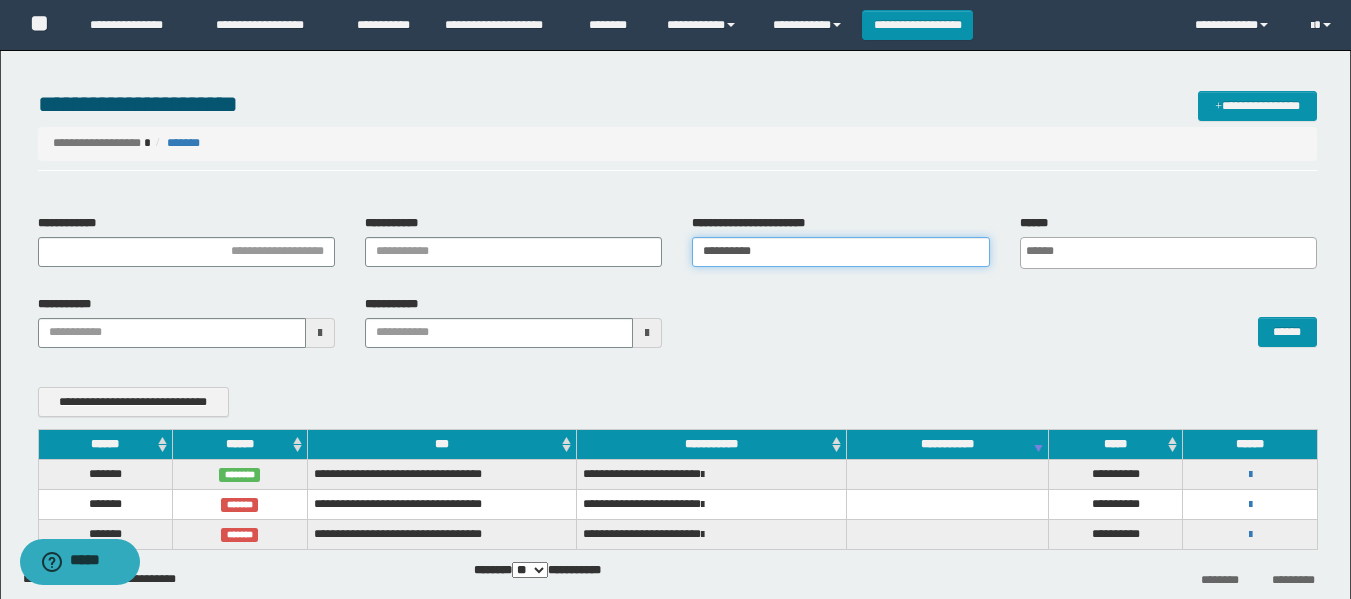 drag, startPoint x: 802, startPoint y: 262, endPoint x: 706, endPoint y: 279, distance: 97.49359 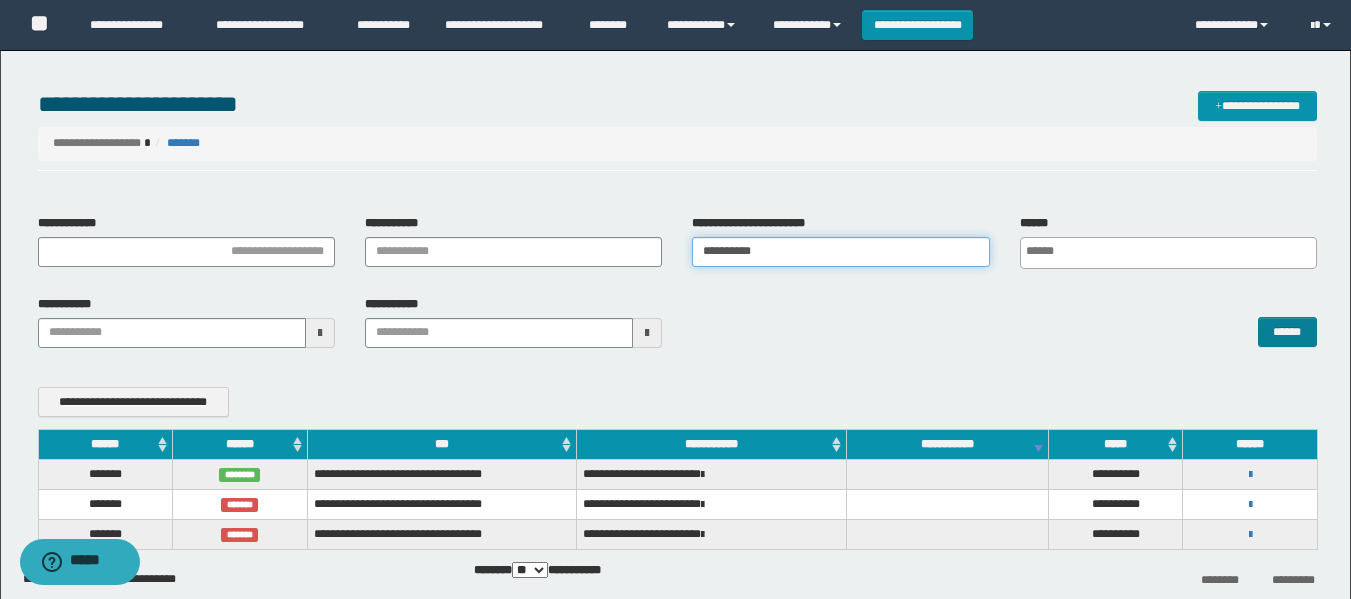 type on "**********" 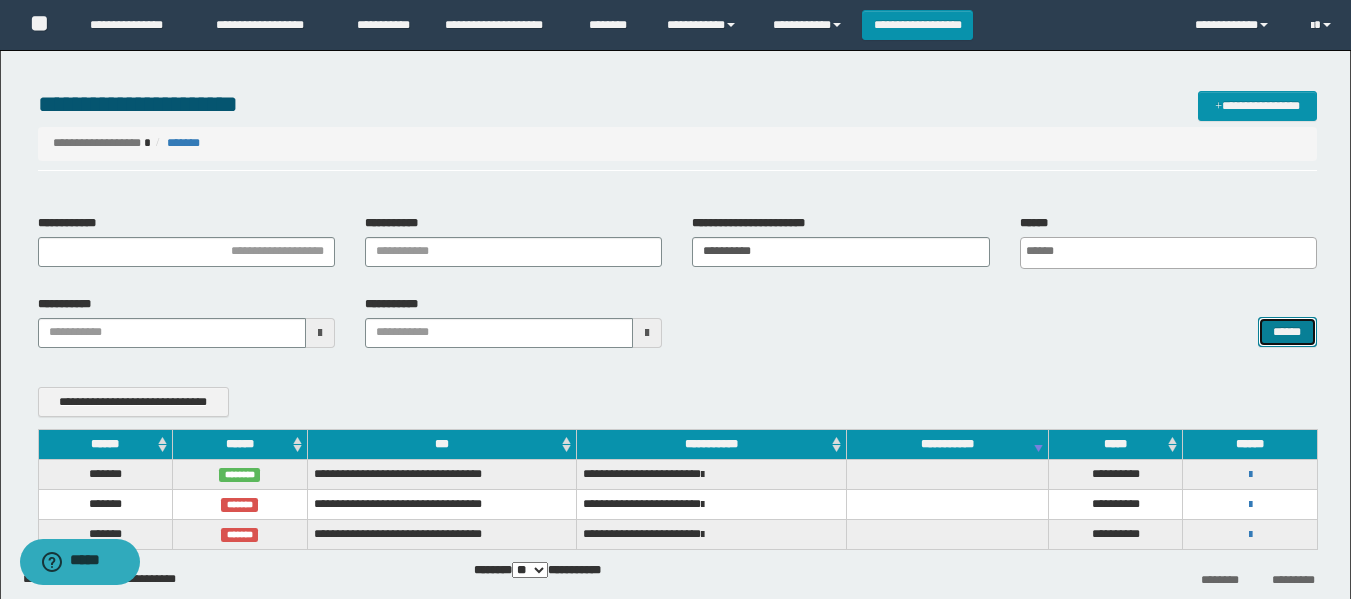 click on "******" at bounding box center [1287, 332] 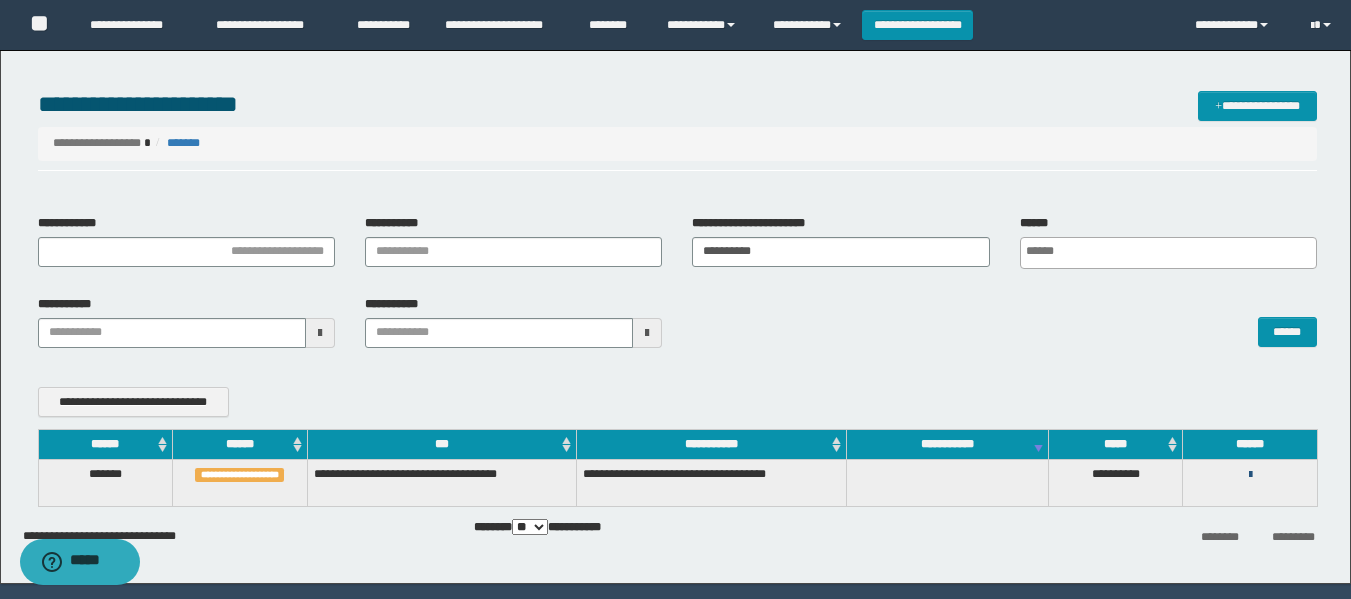 click at bounding box center (1250, 475) 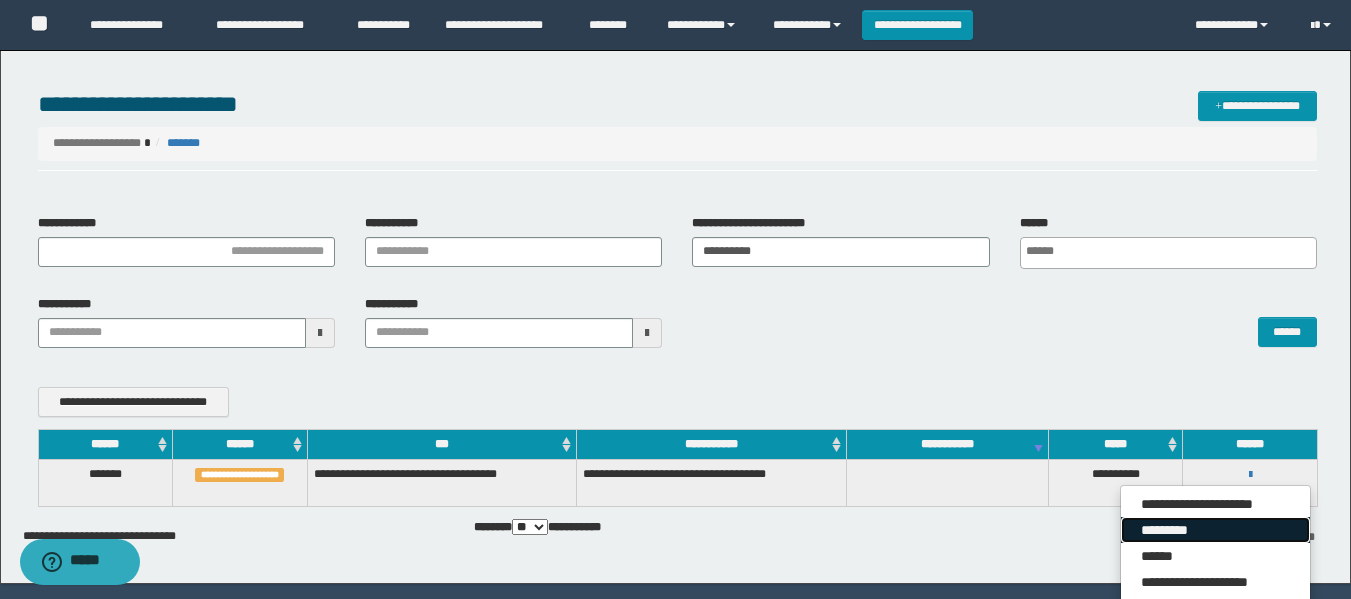 click on "*********" at bounding box center (1215, 530) 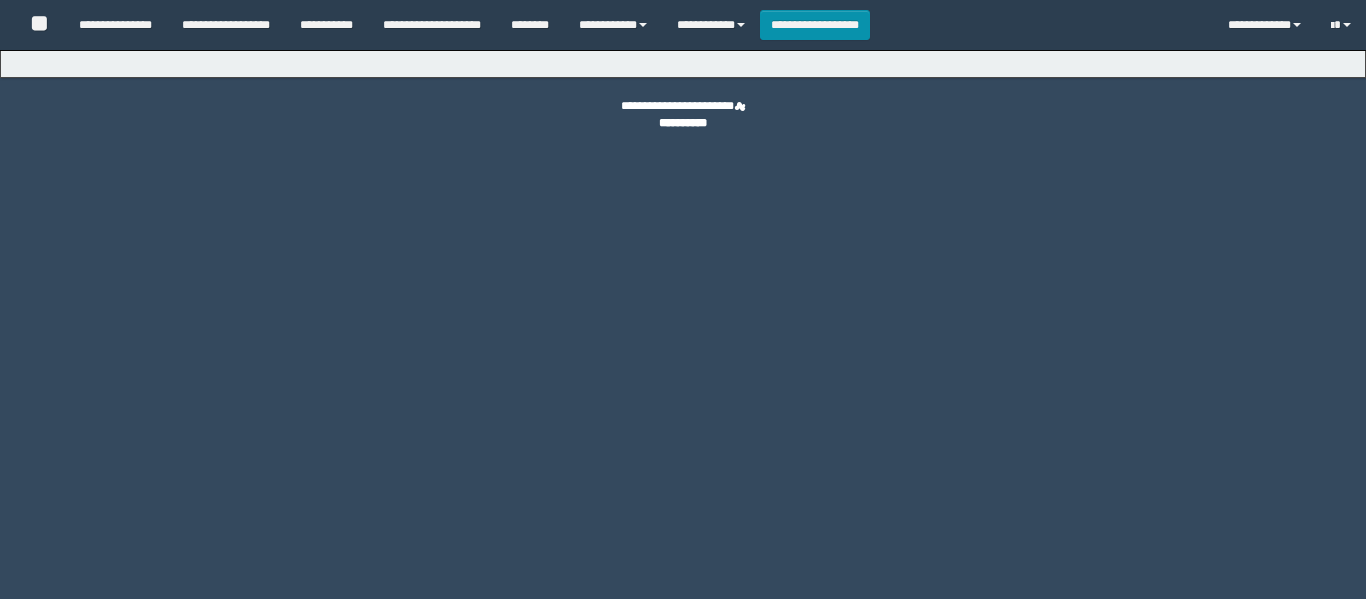 scroll, scrollTop: 0, scrollLeft: 0, axis: both 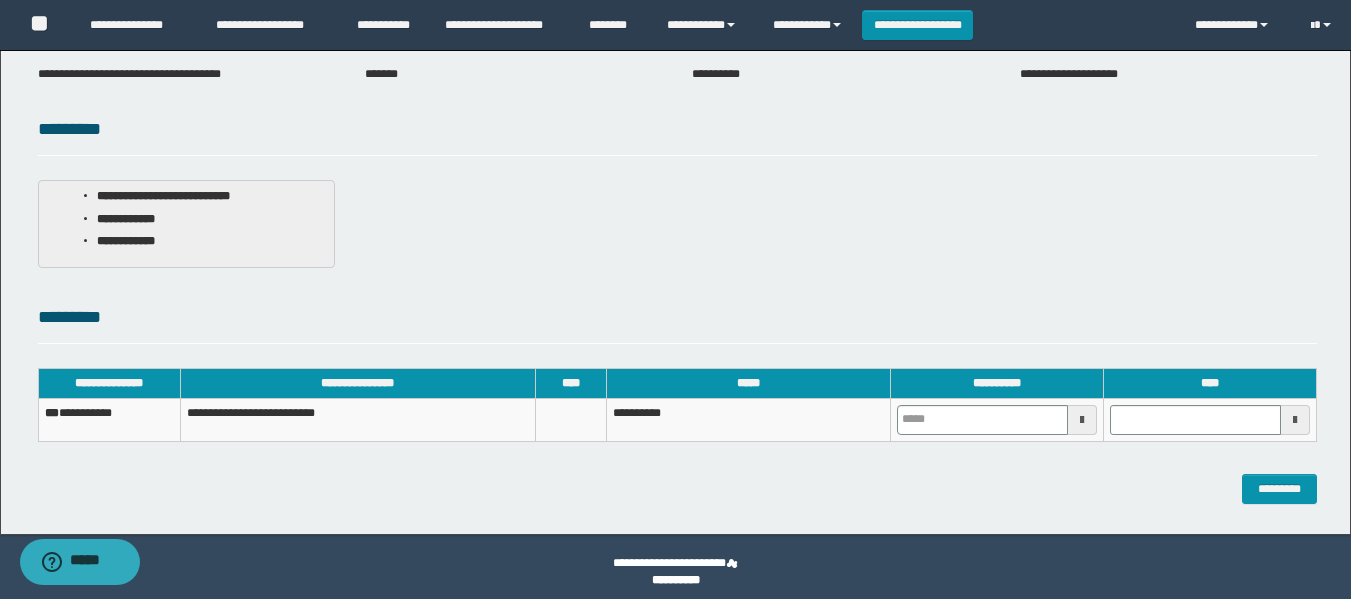 drag, startPoint x: 974, startPoint y: 399, endPoint x: 980, endPoint y: 426, distance: 27.658634 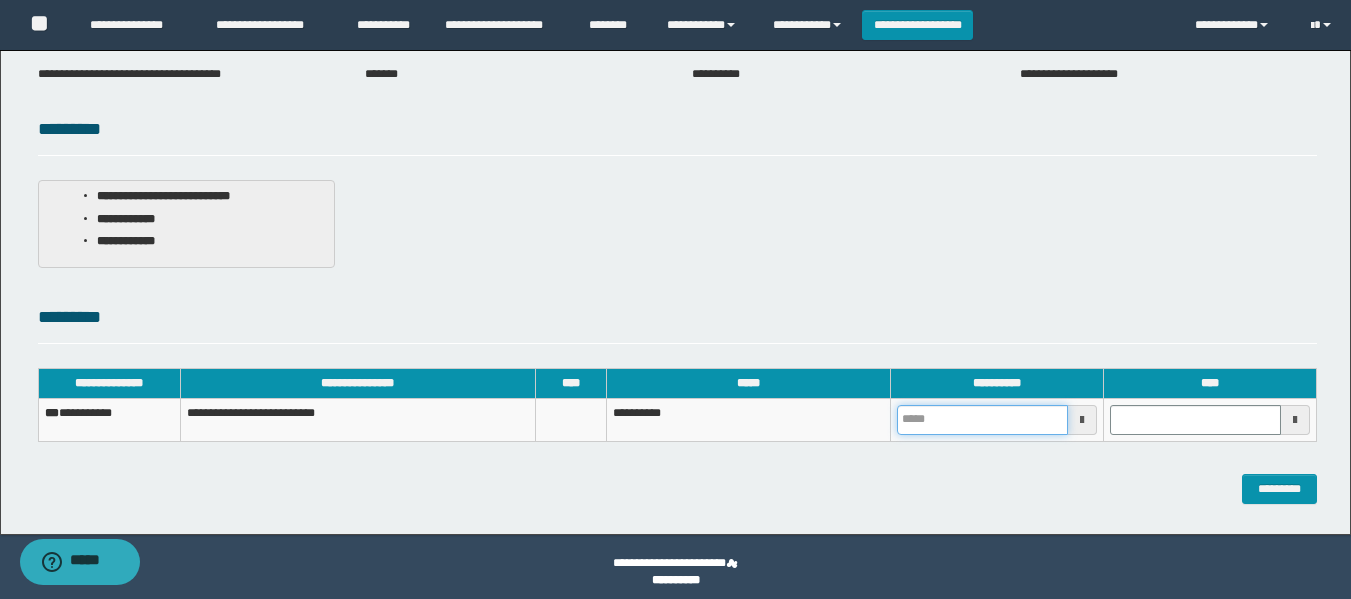 drag, startPoint x: 982, startPoint y: 427, endPoint x: 977, endPoint y: 410, distance: 17.720045 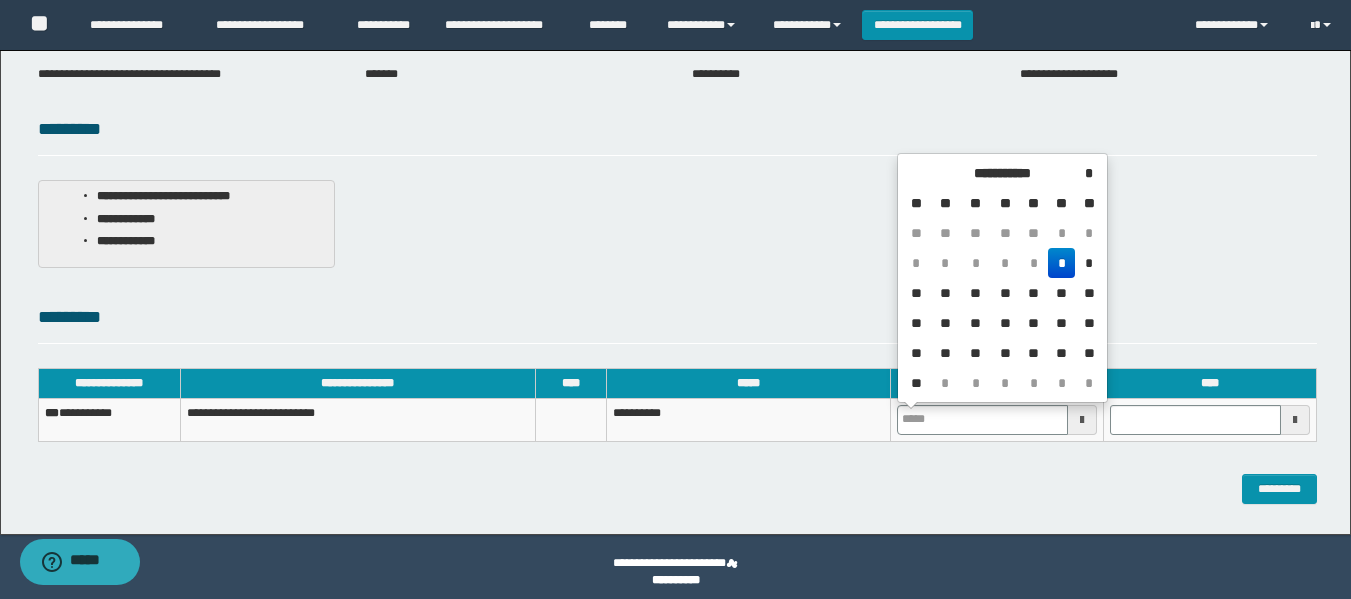 click on "*" at bounding box center (1062, 263) 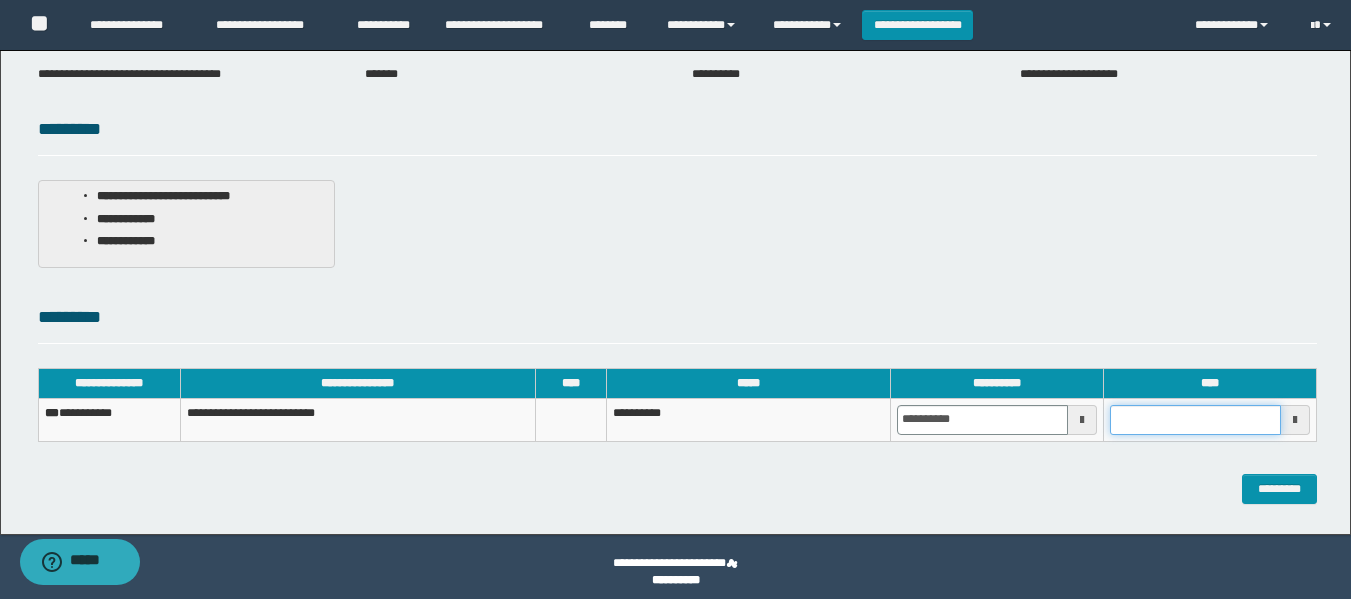 click at bounding box center [1195, 420] 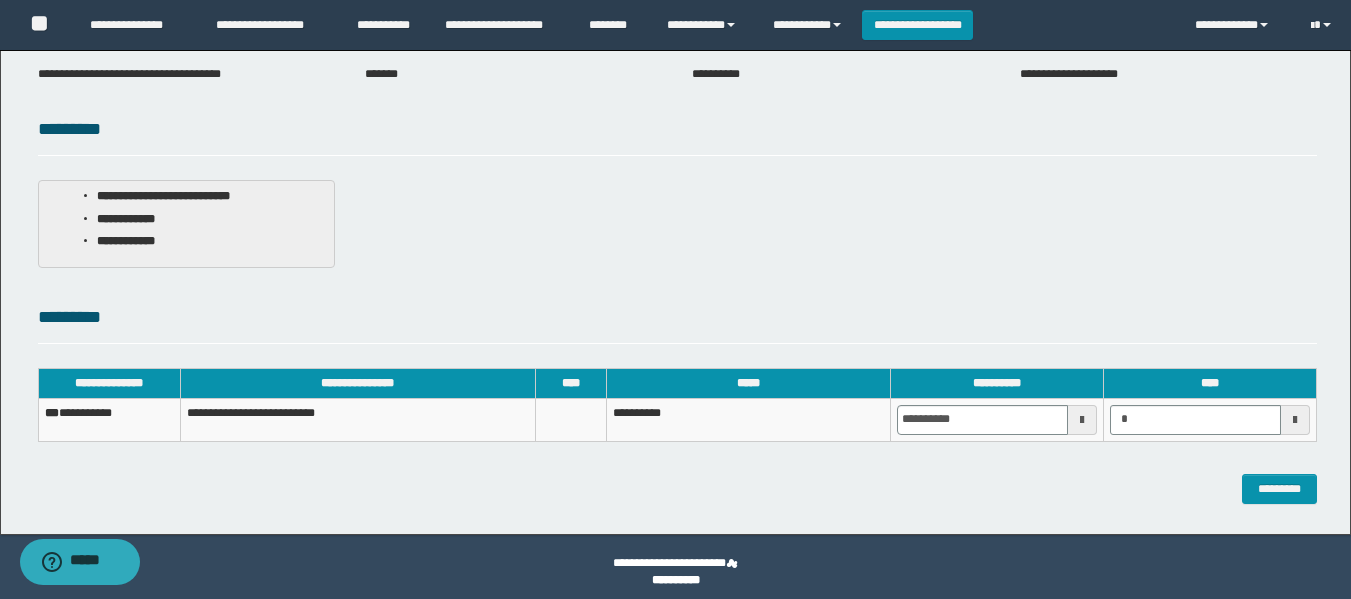 type on "*******" 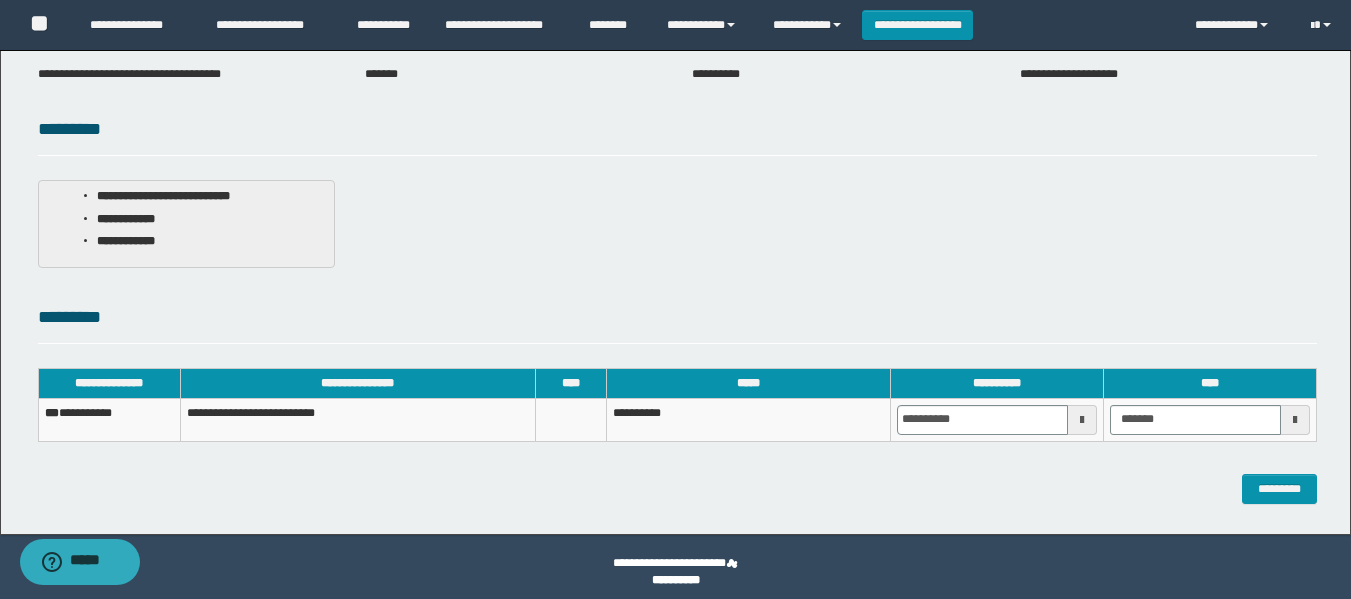 click on "**********" at bounding box center (677, 229) 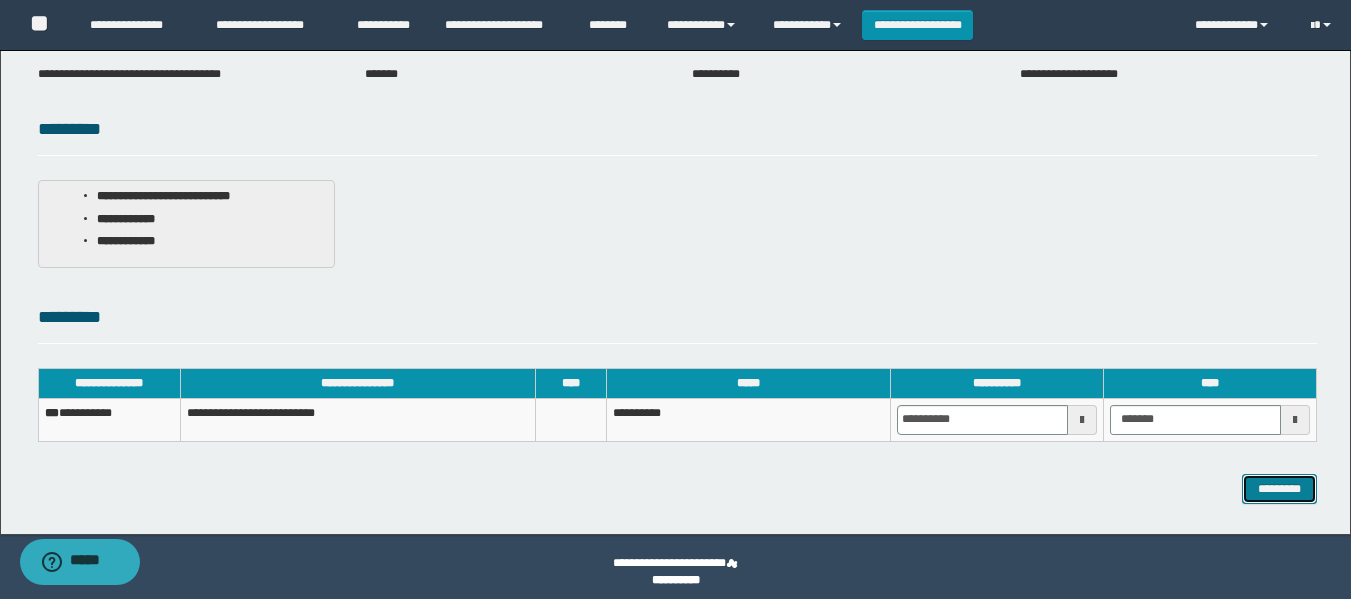 click on "*********" at bounding box center [1279, 489] 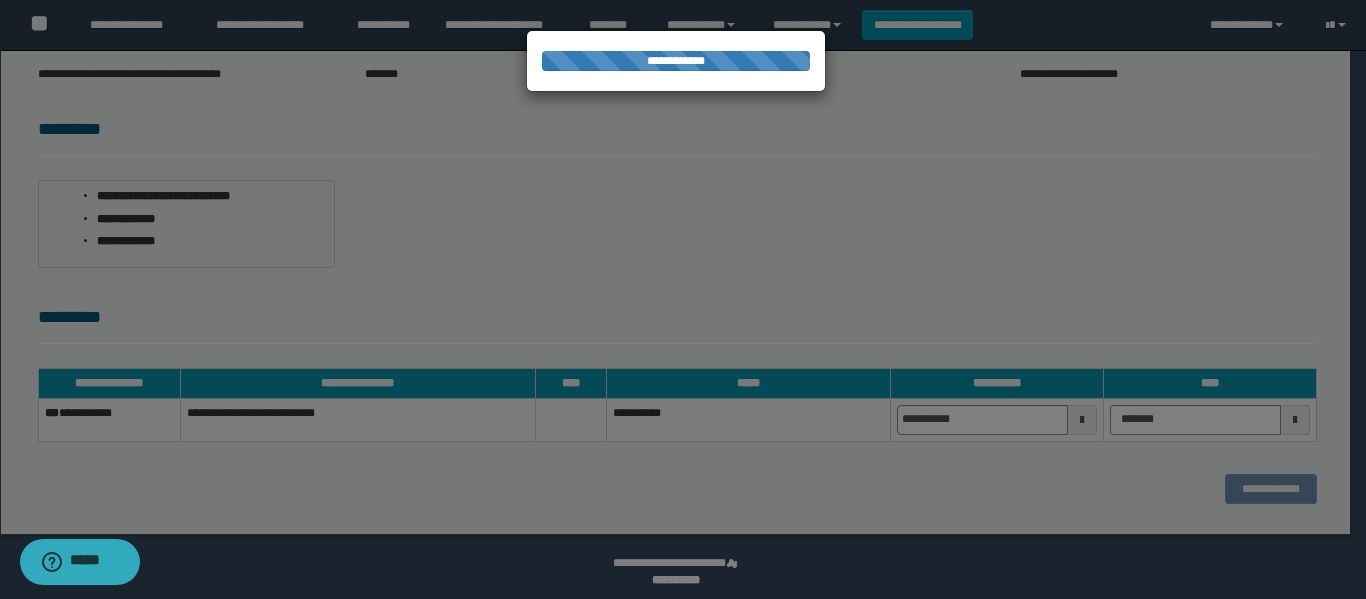click on "**********" at bounding box center [675, 125] 